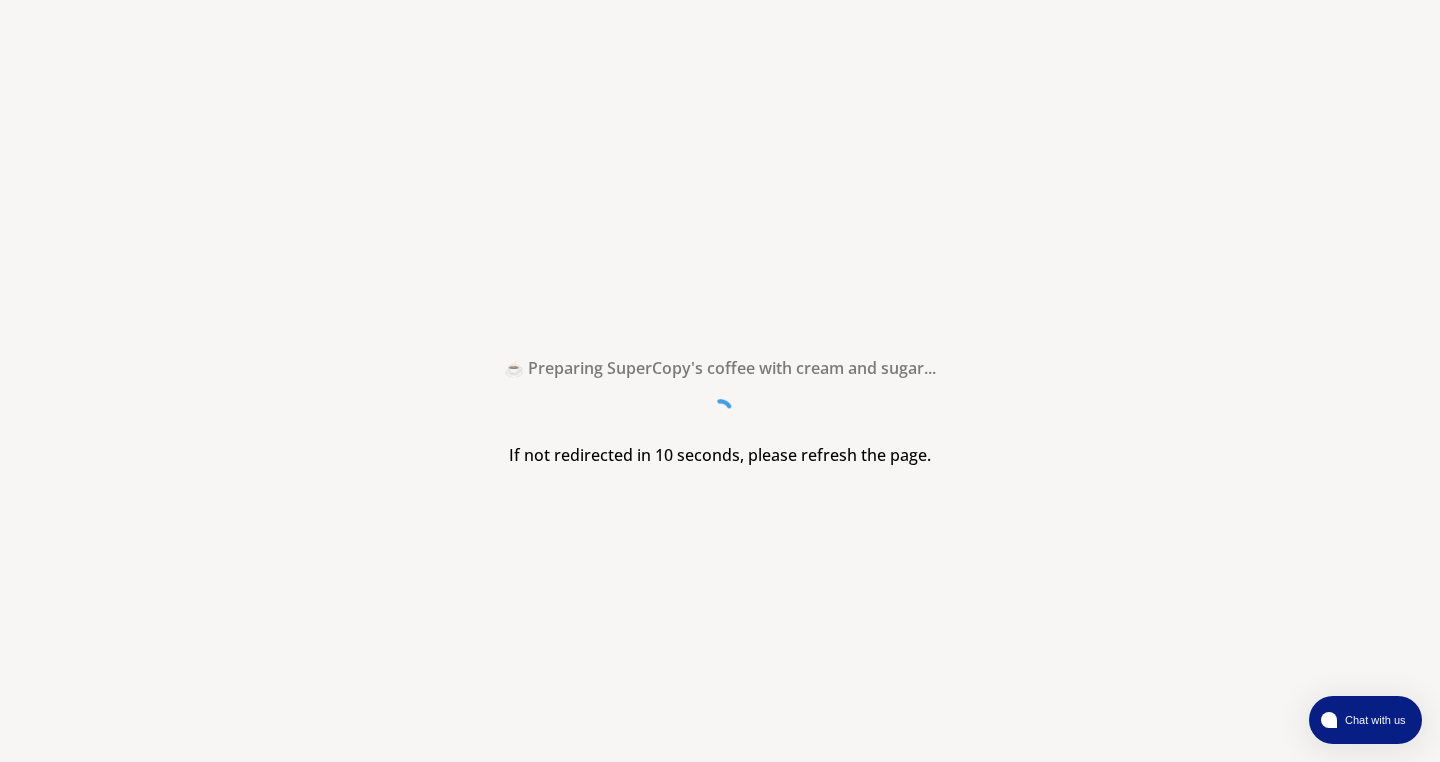 scroll, scrollTop: 0, scrollLeft: 0, axis: both 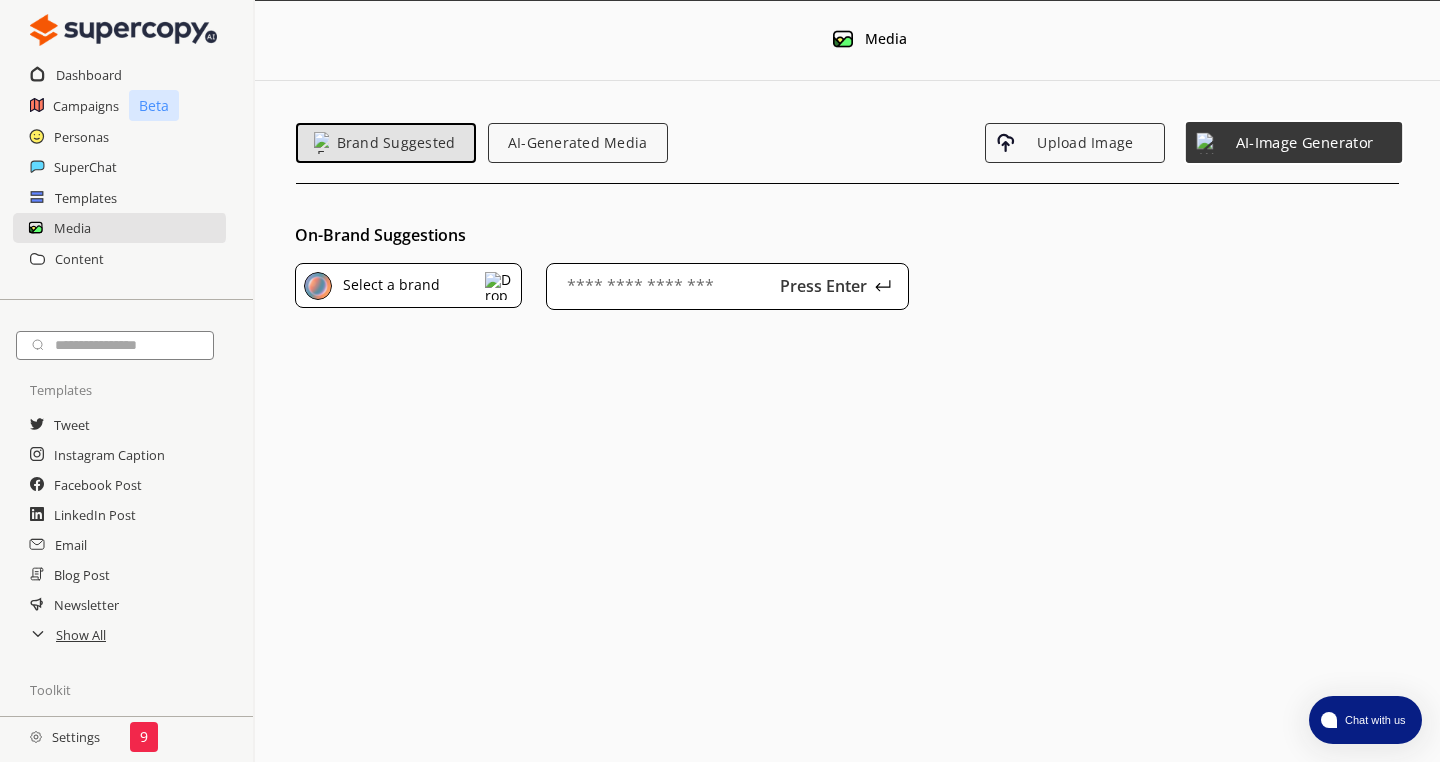 click on "AI-Image Generator" at bounding box center [1294, 142] 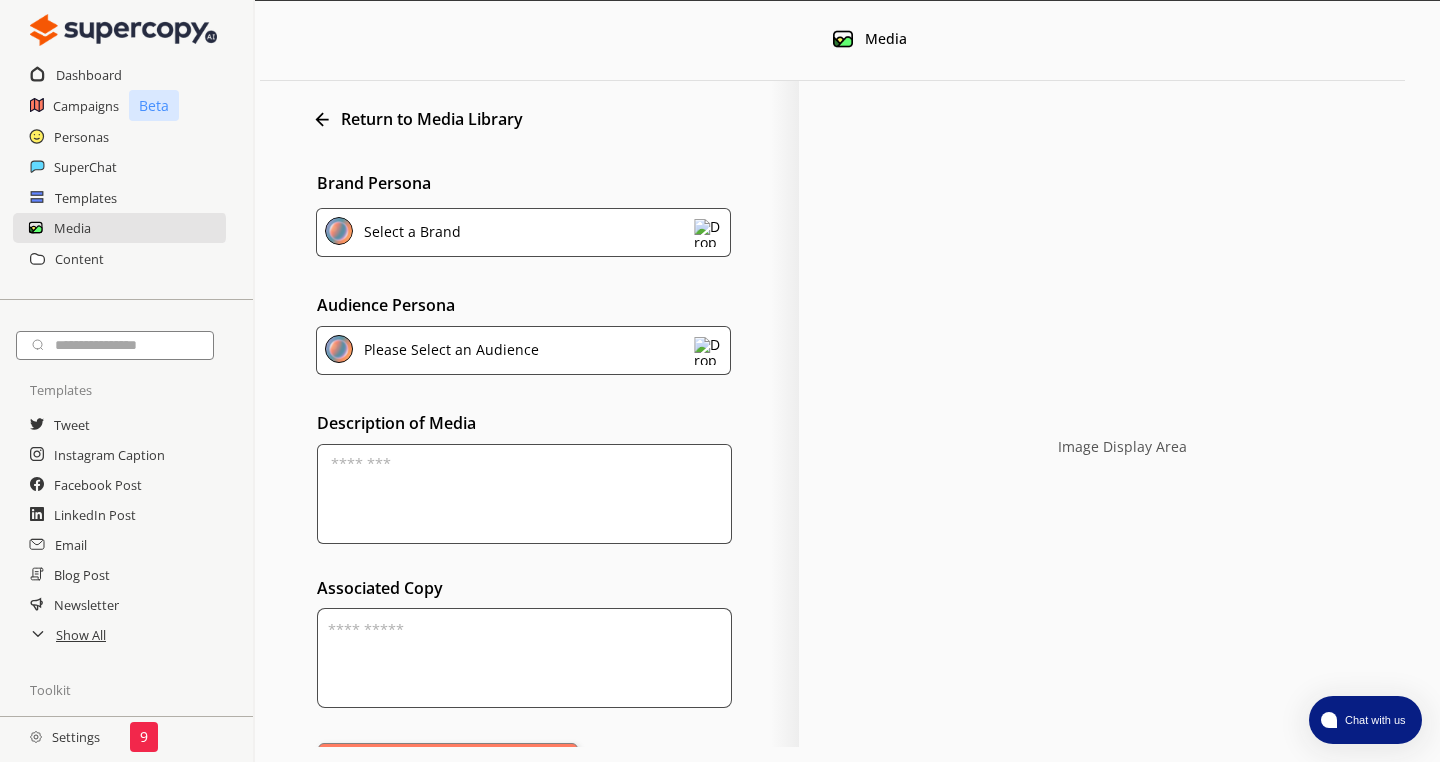 click at bounding box center [524, 494] 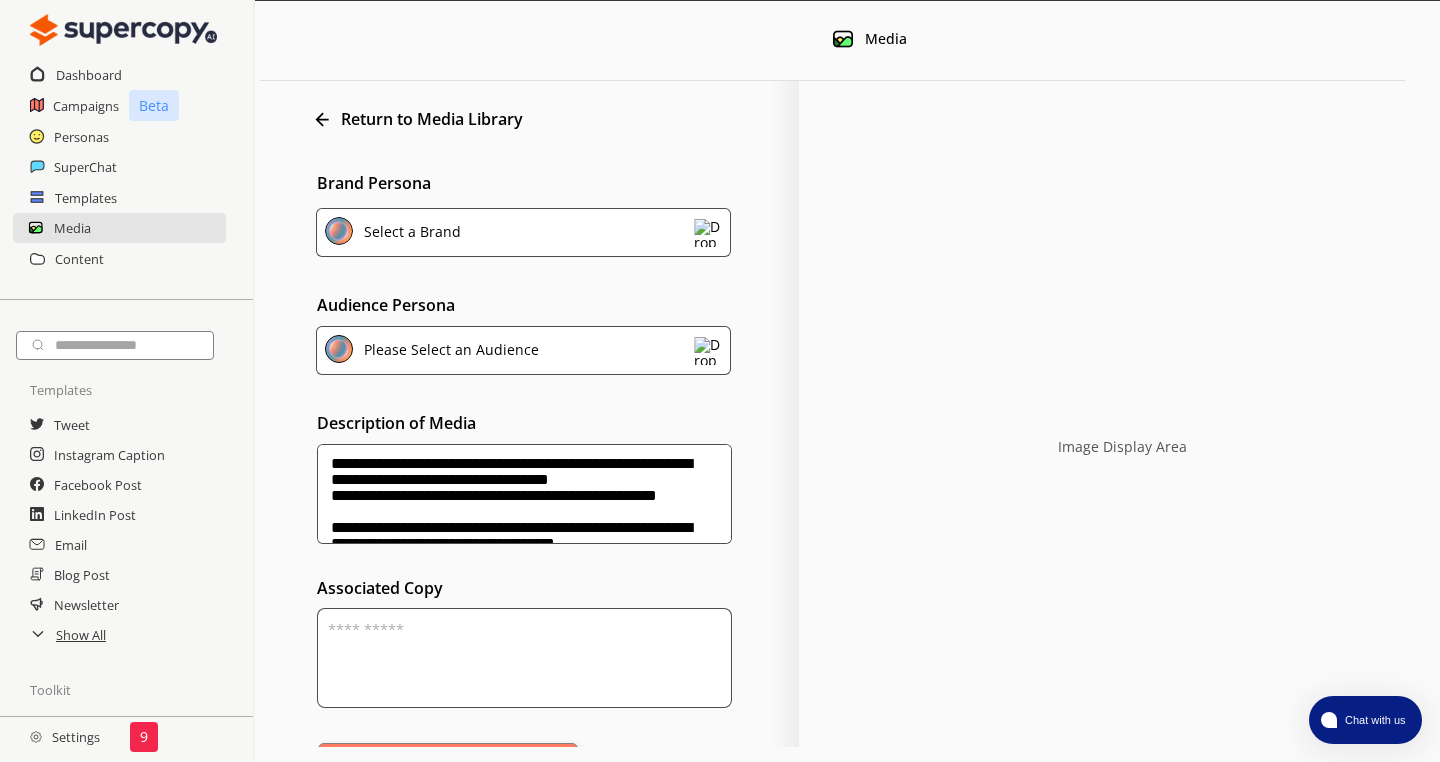 scroll, scrollTop: 45, scrollLeft: 0, axis: vertical 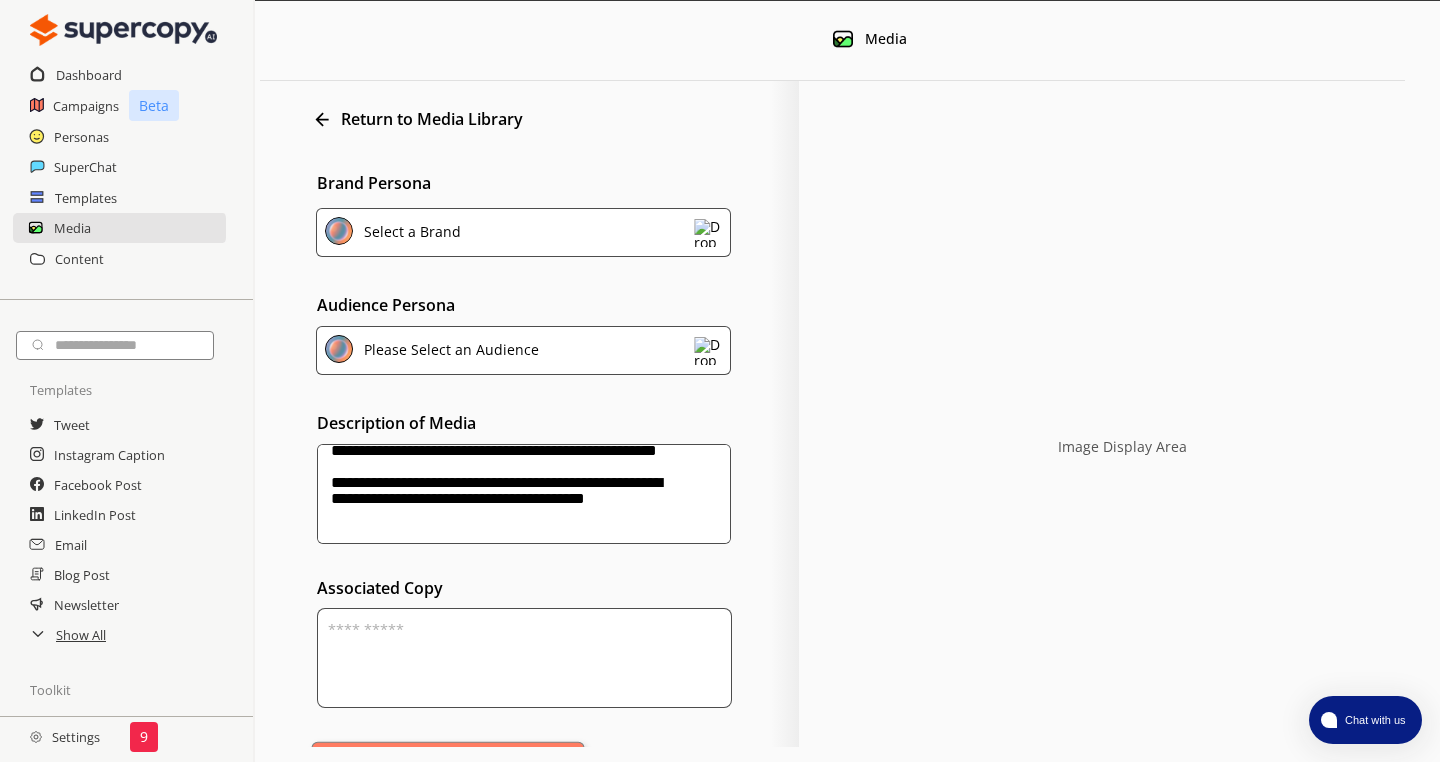 click on "Create" at bounding box center [448, 767] 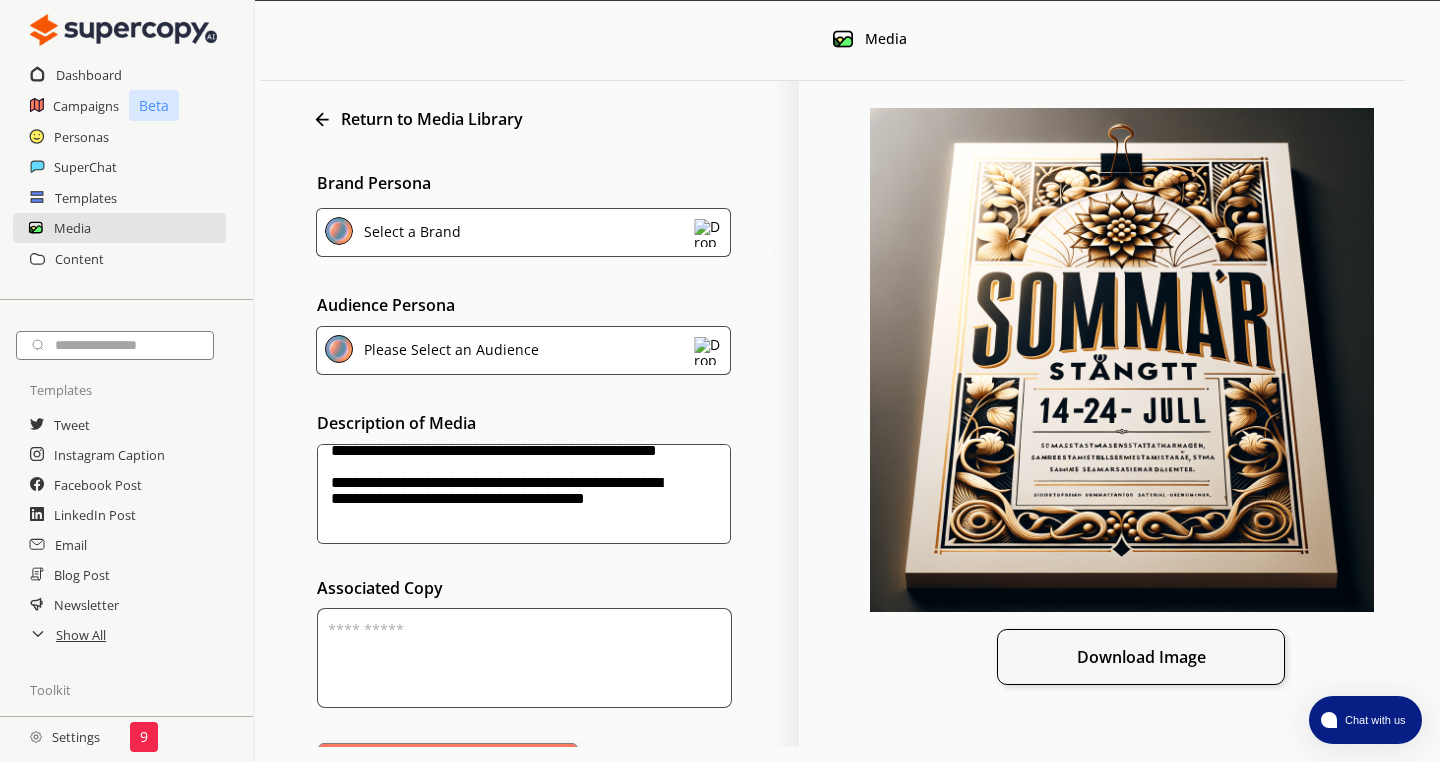 drag, startPoint x: 490, startPoint y: 527, endPoint x: 308, endPoint y: 505, distance: 183.32484 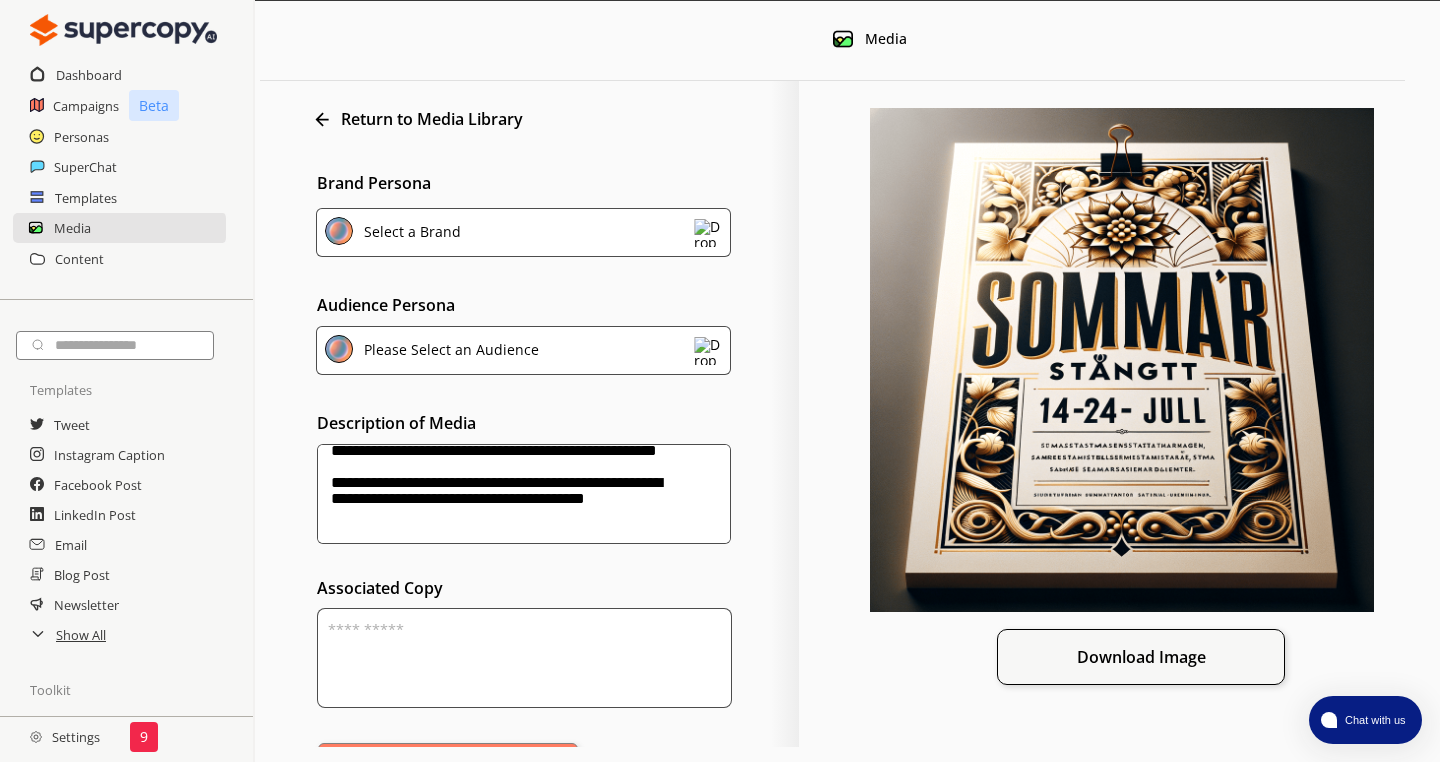 click on "**********" at bounding box center [524, 494] 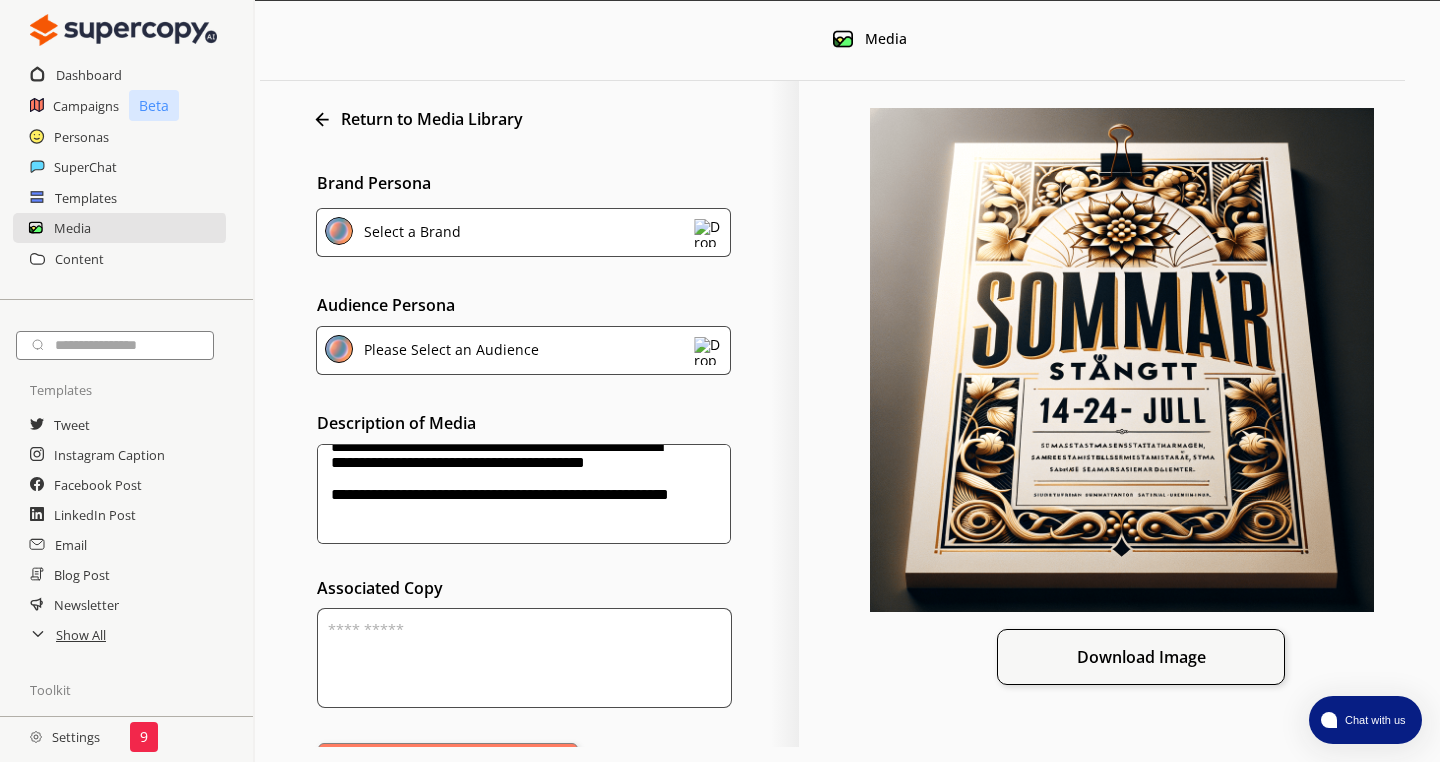 scroll, scrollTop: 106, scrollLeft: 0, axis: vertical 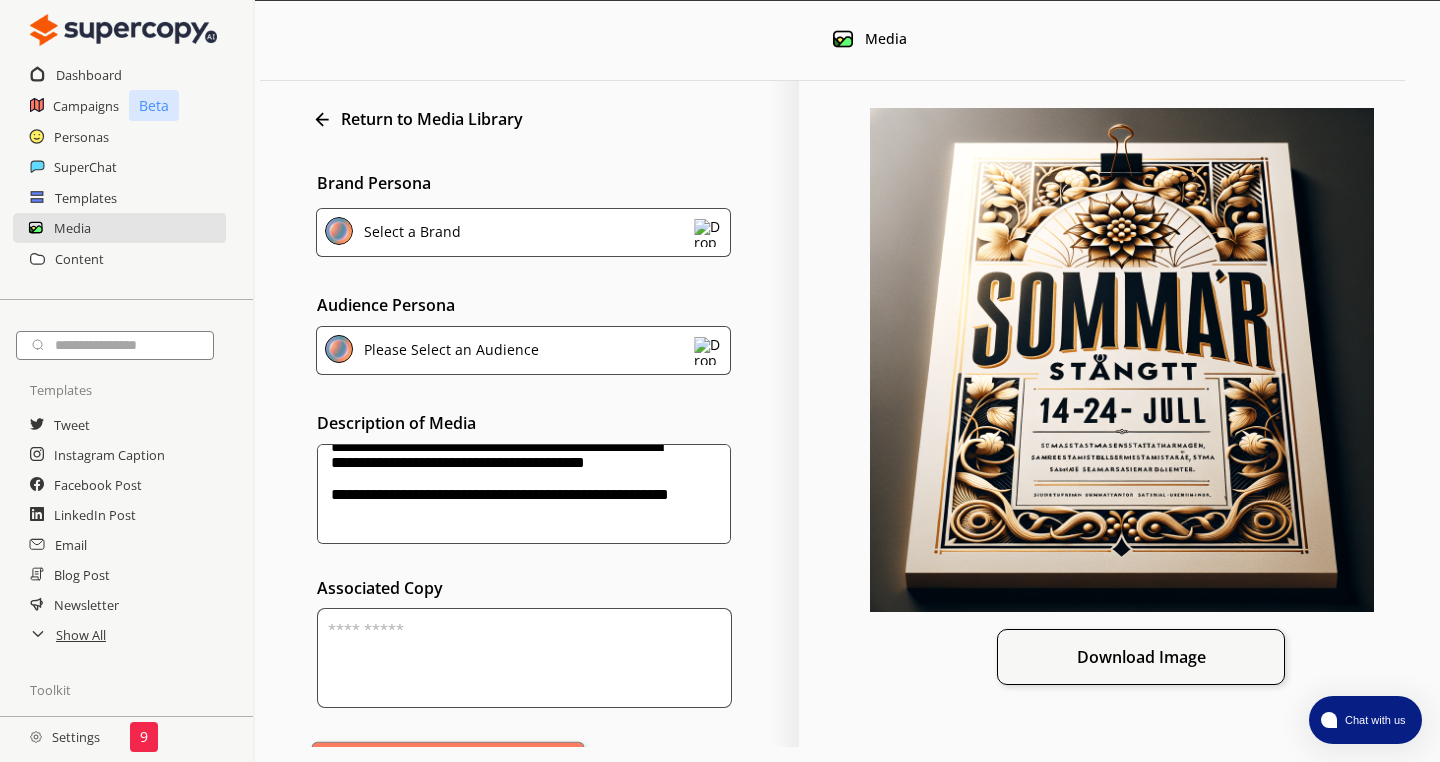 click on "Create" at bounding box center [448, 767] 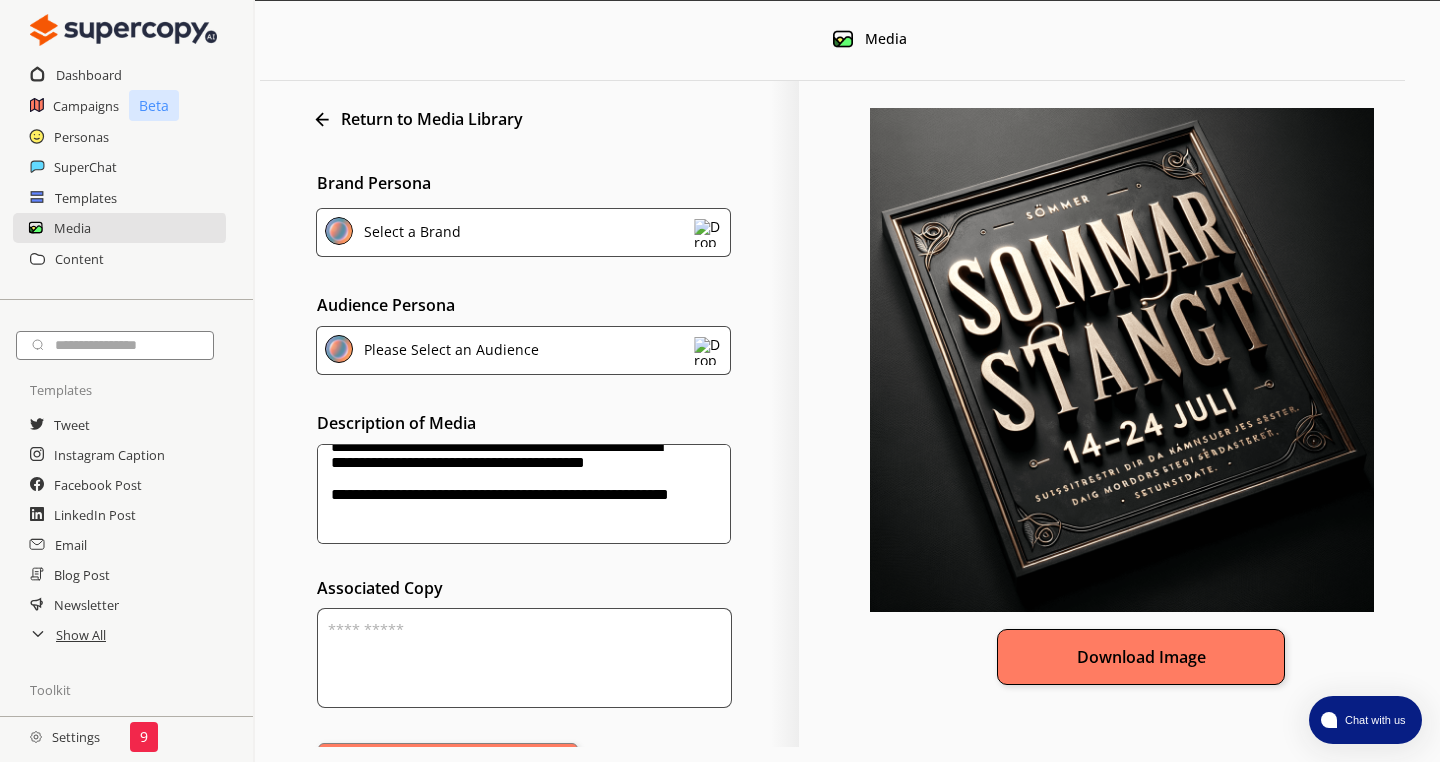 click on "Download Image" at bounding box center [1141, 657] 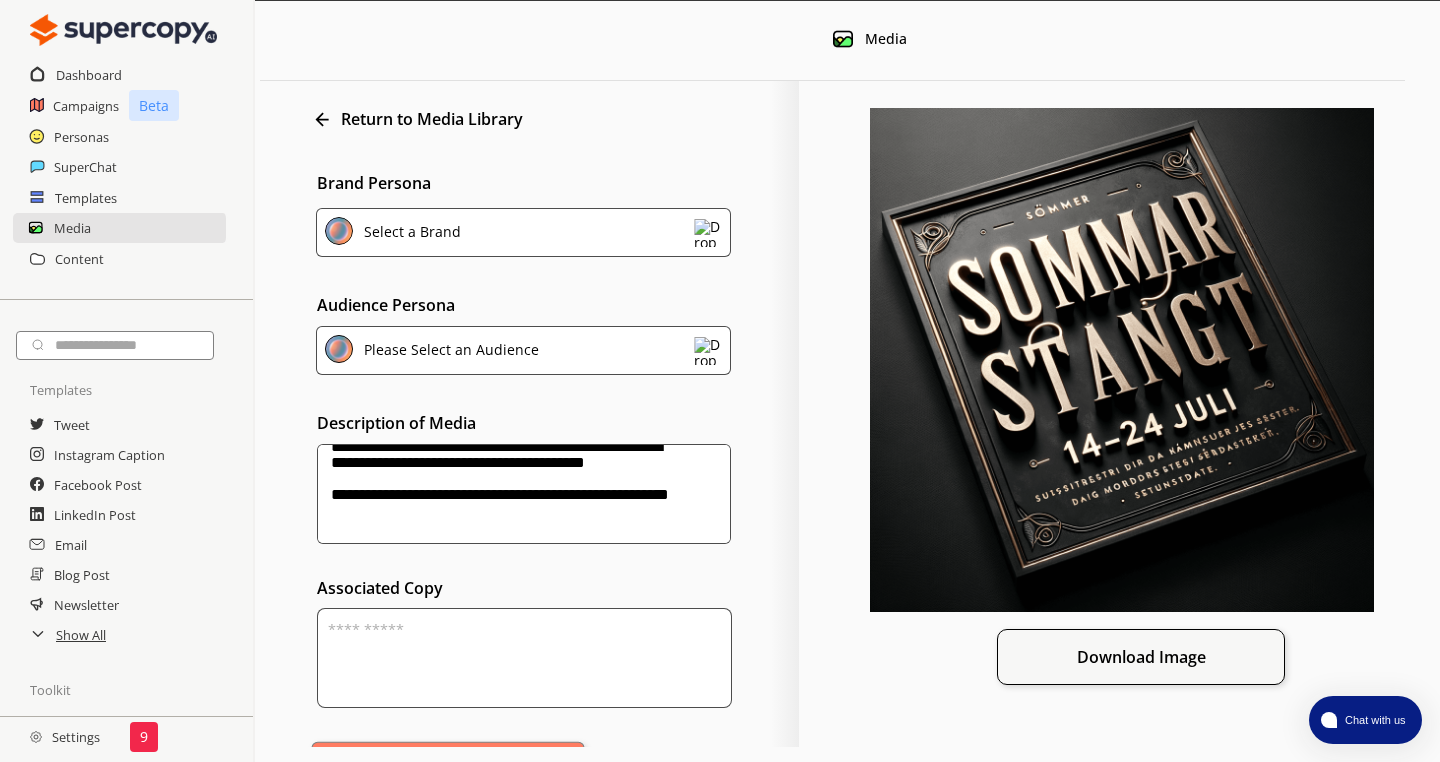 click on "Create" at bounding box center [448, 767] 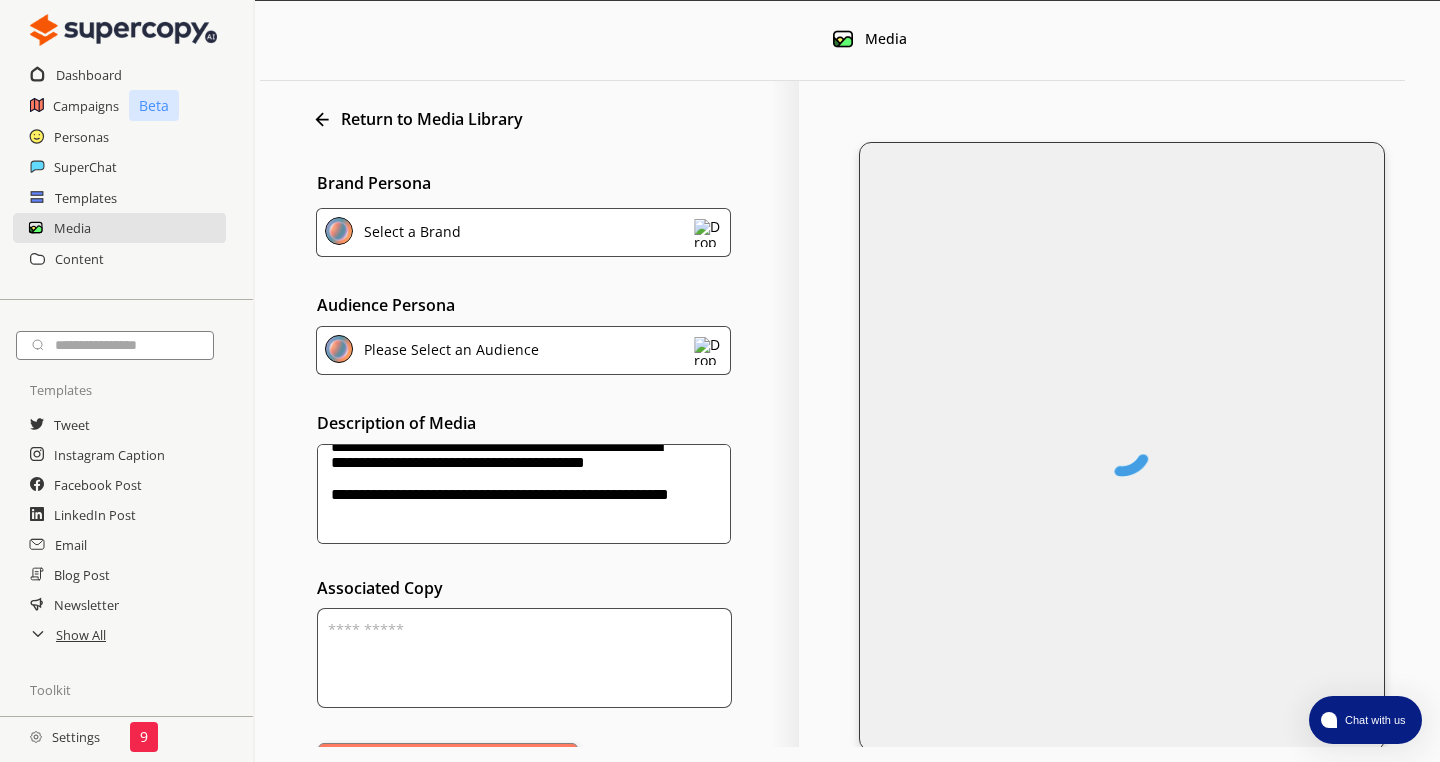 click on "**********" at bounding box center (524, 494) 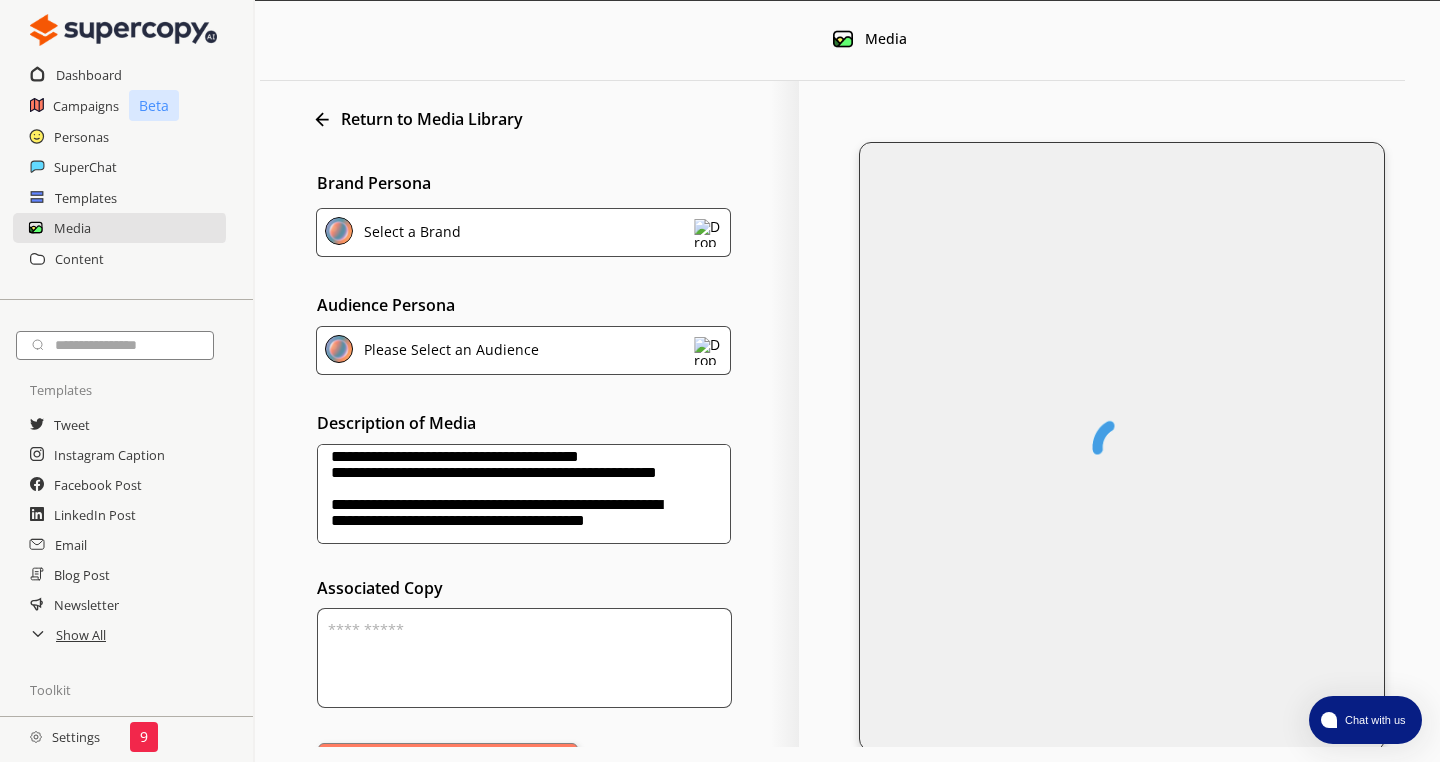 scroll, scrollTop: 0, scrollLeft: 0, axis: both 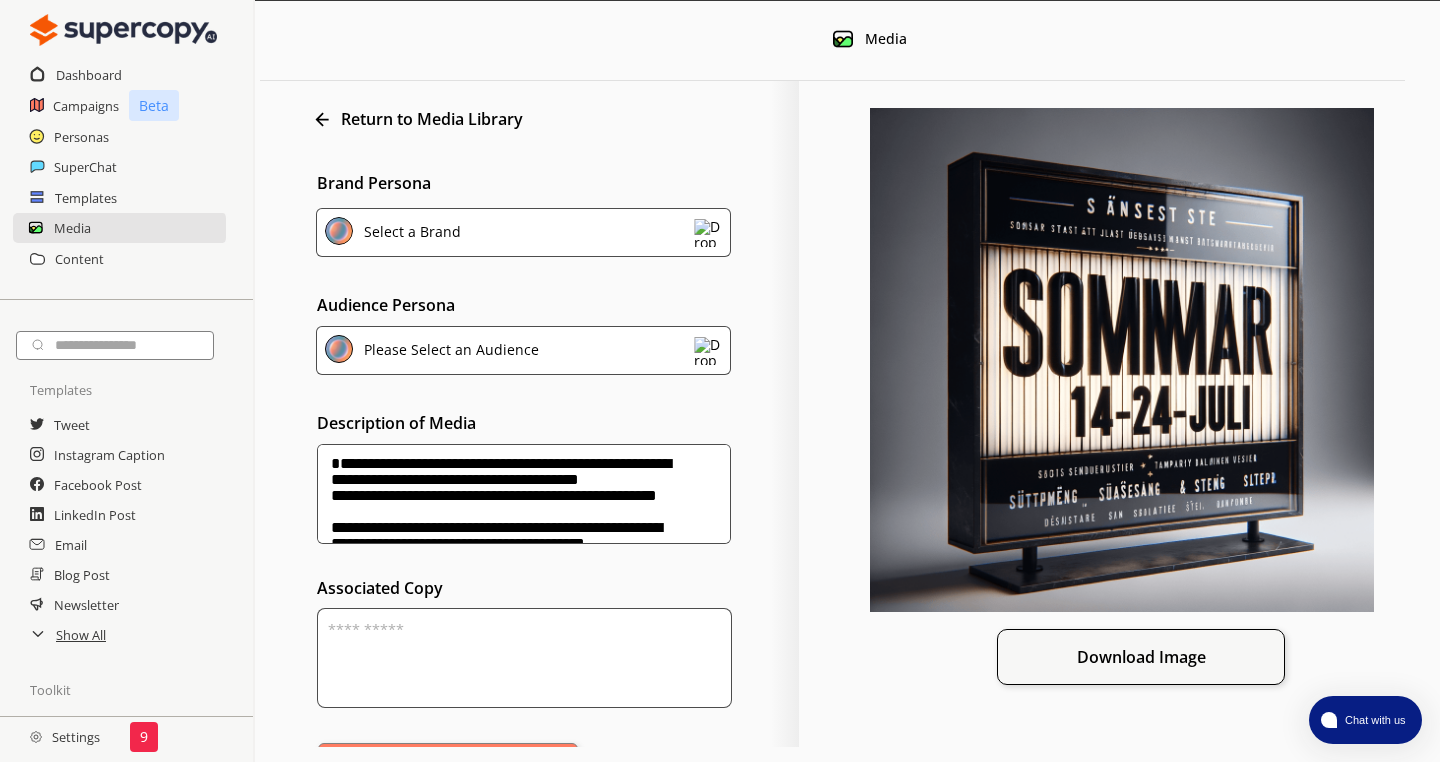 drag, startPoint x: 410, startPoint y: 514, endPoint x: 327, endPoint y: 499, distance: 84.34453 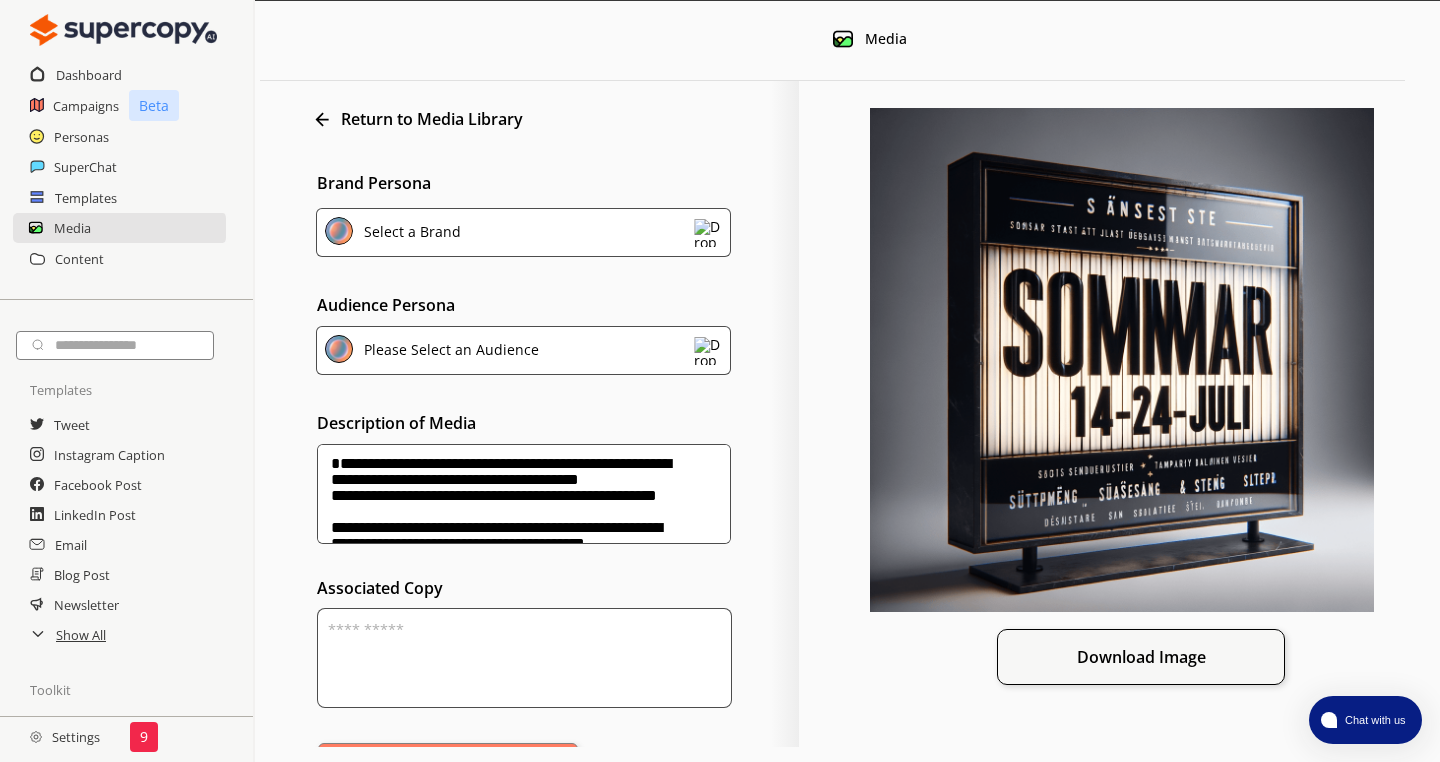 click on "**********" at bounding box center [524, 494] 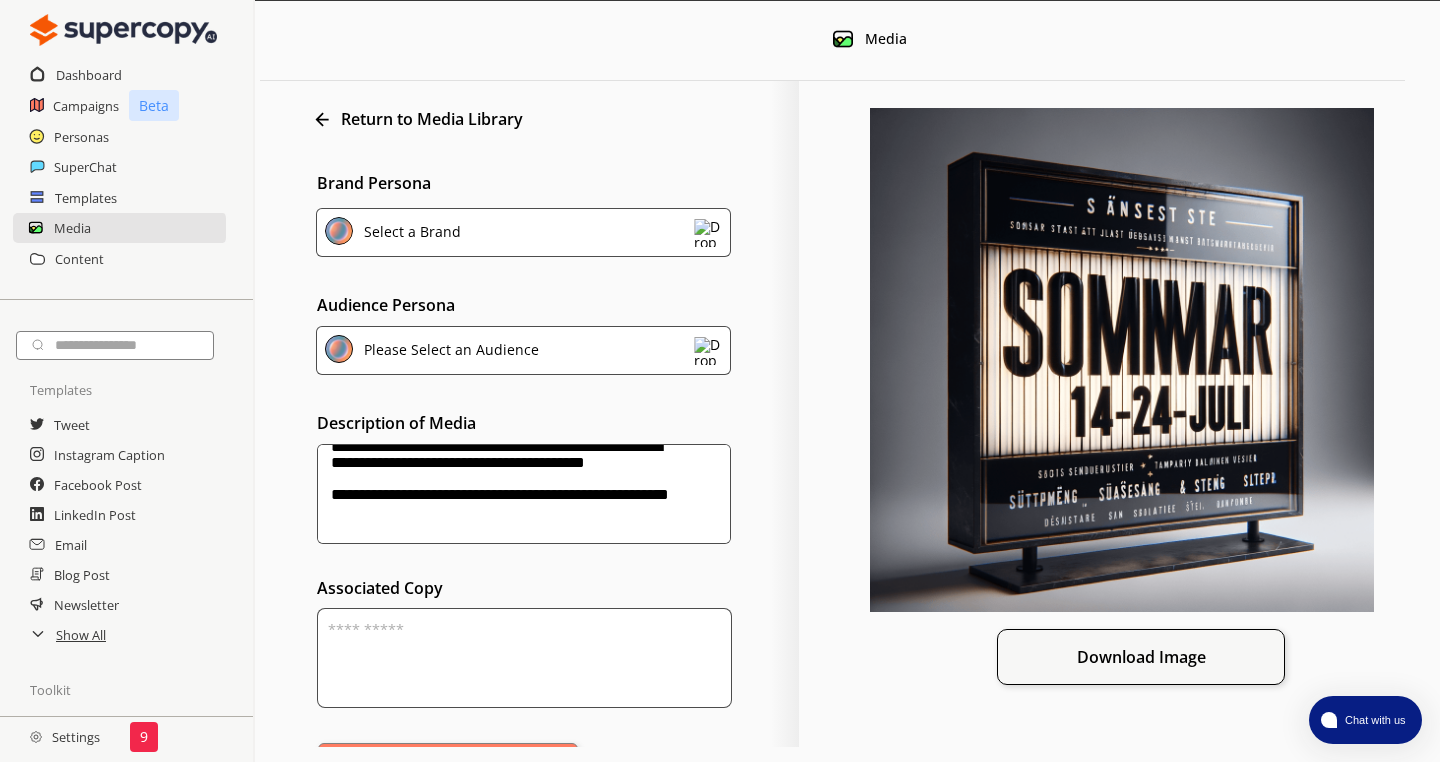 drag, startPoint x: 325, startPoint y: 494, endPoint x: 580, endPoint y: 590, distance: 272.47202 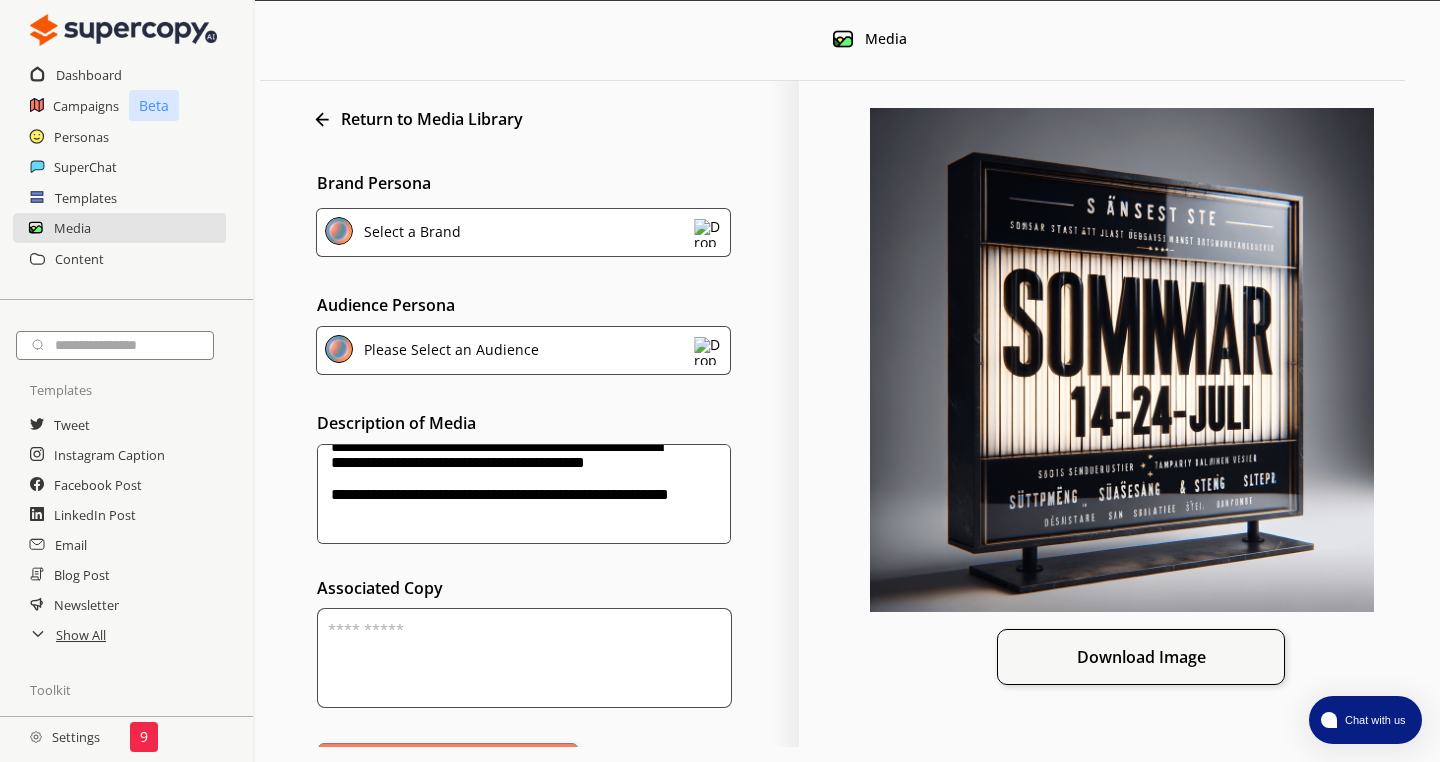 click on "**********" at bounding box center [524, 494] 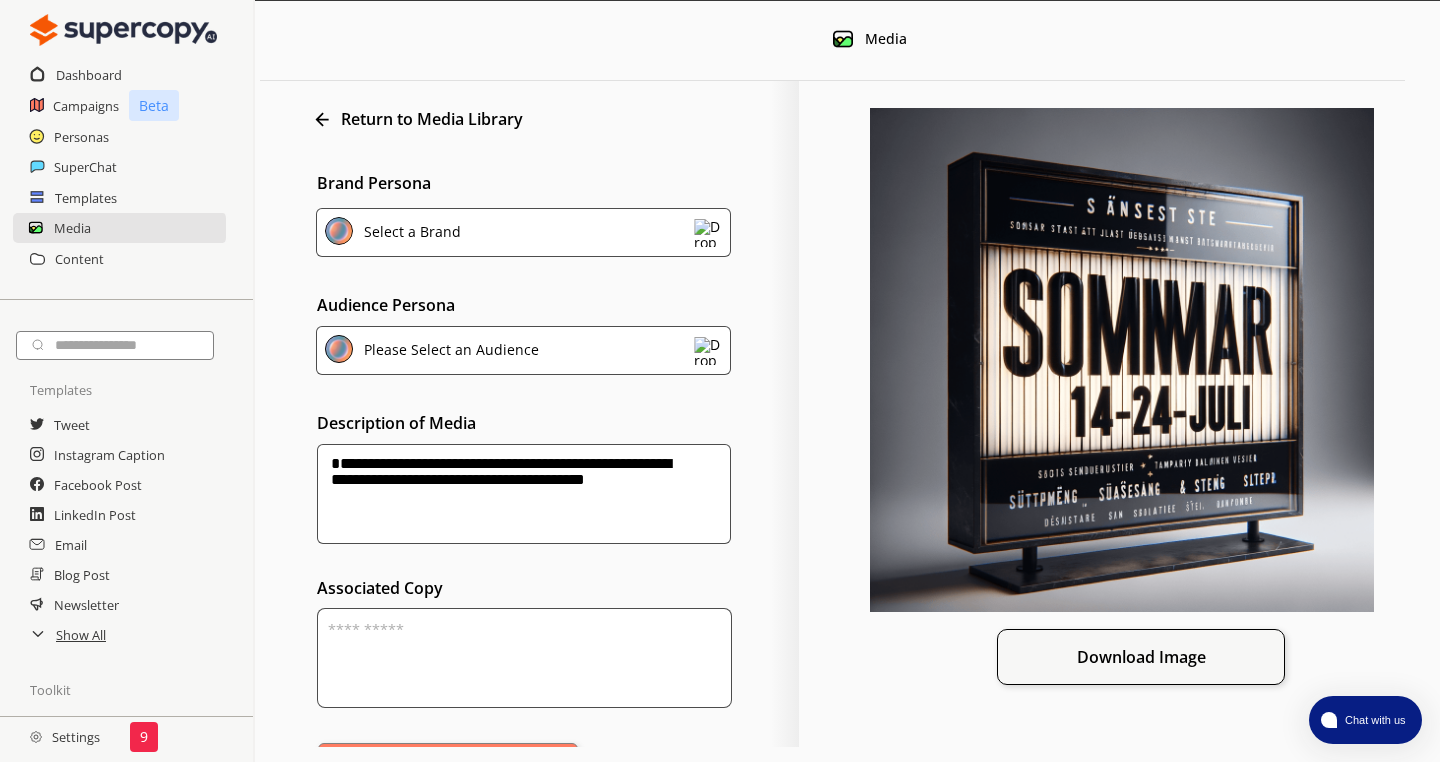 scroll, scrollTop: 1, scrollLeft: 0, axis: vertical 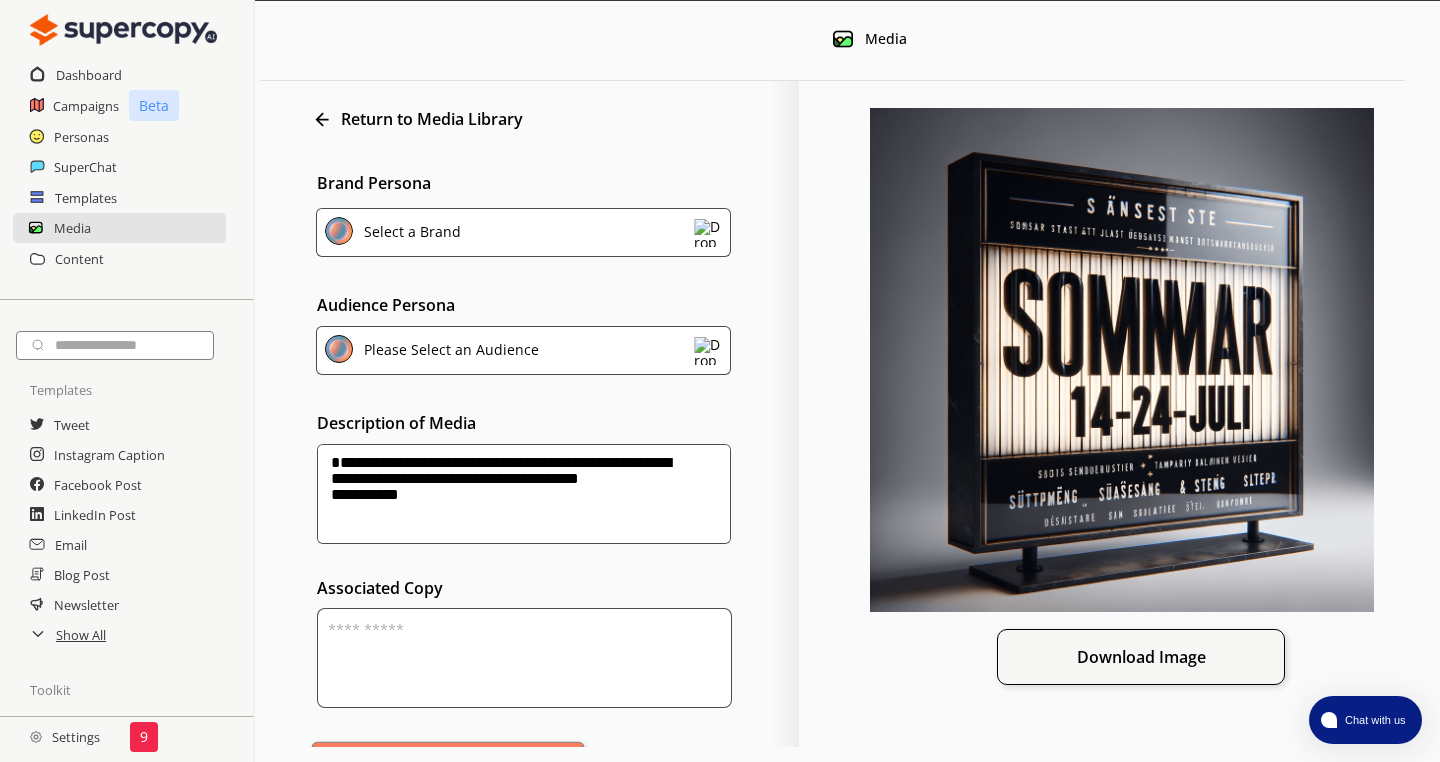 click on "Create" at bounding box center [448, 767] 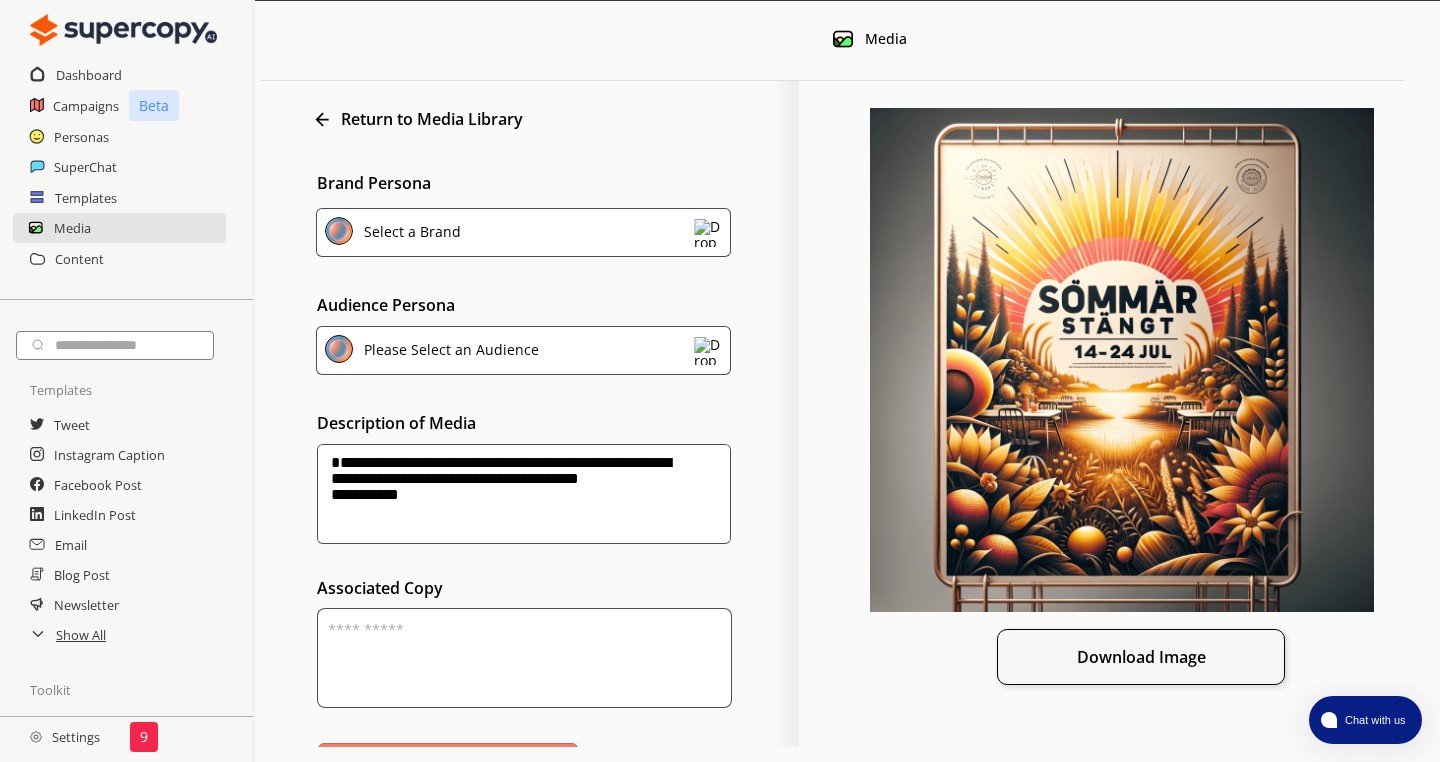 click on "**********" at bounding box center [524, 494] 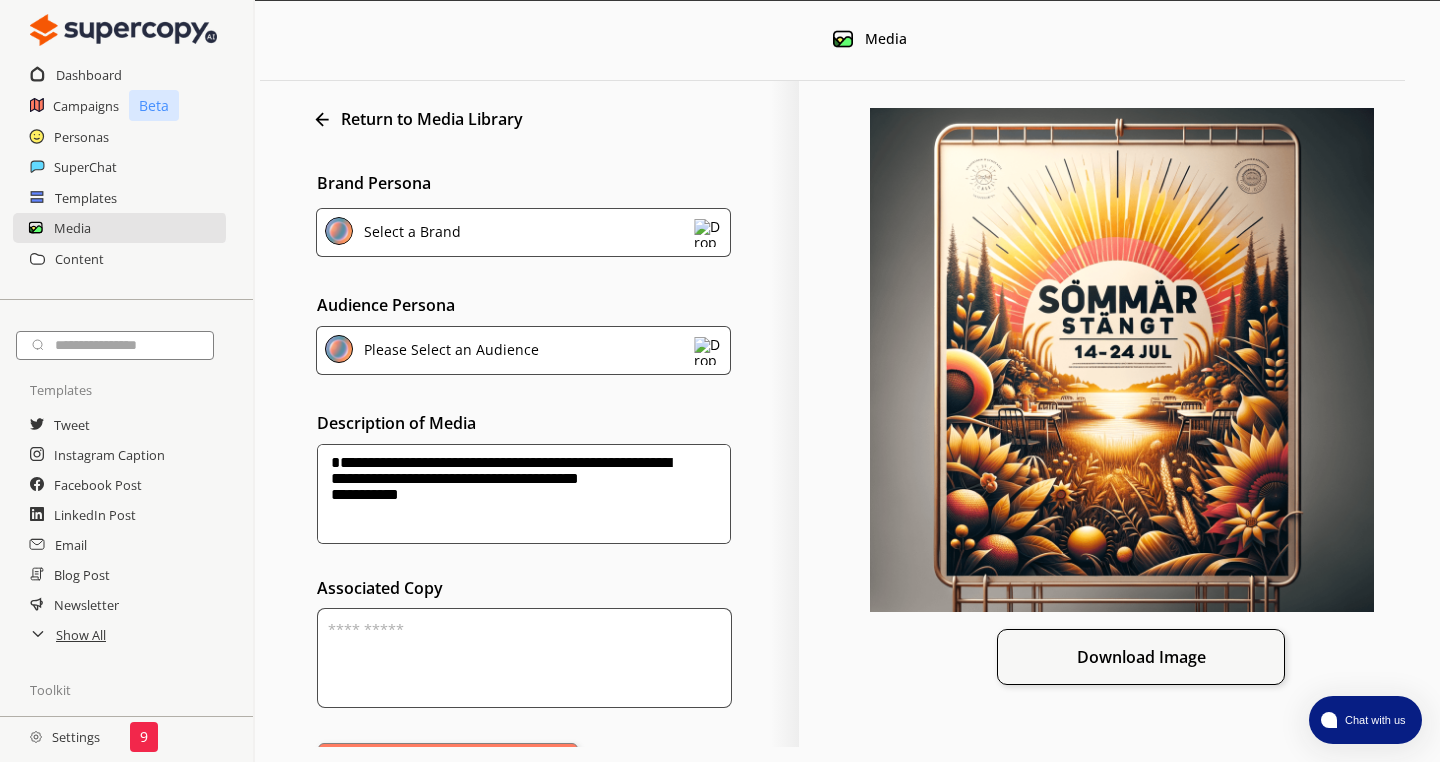 drag, startPoint x: 427, startPoint y: 505, endPoint x: 277, endPoint y: 492, distance: 150.56229 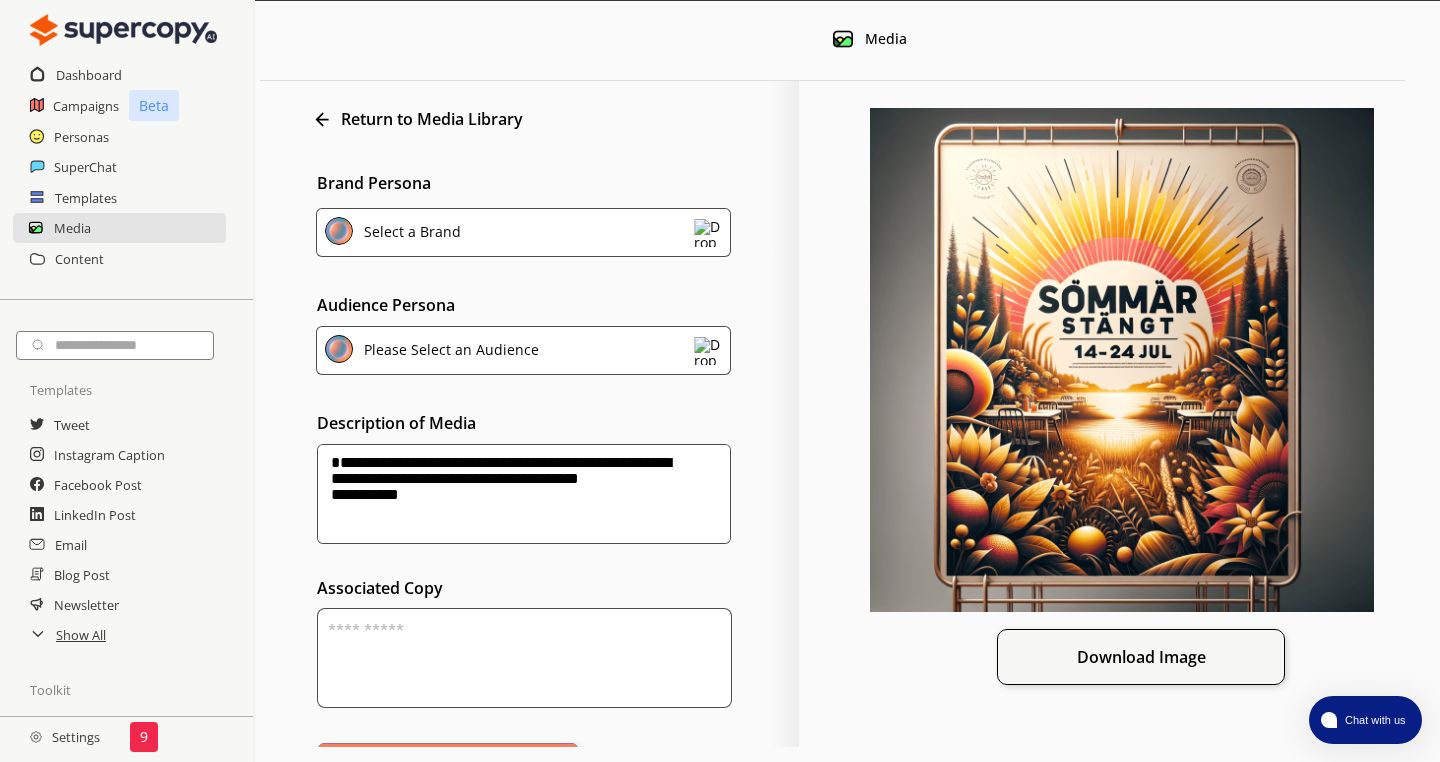 click on "**********" at bounding box center [524, 494] 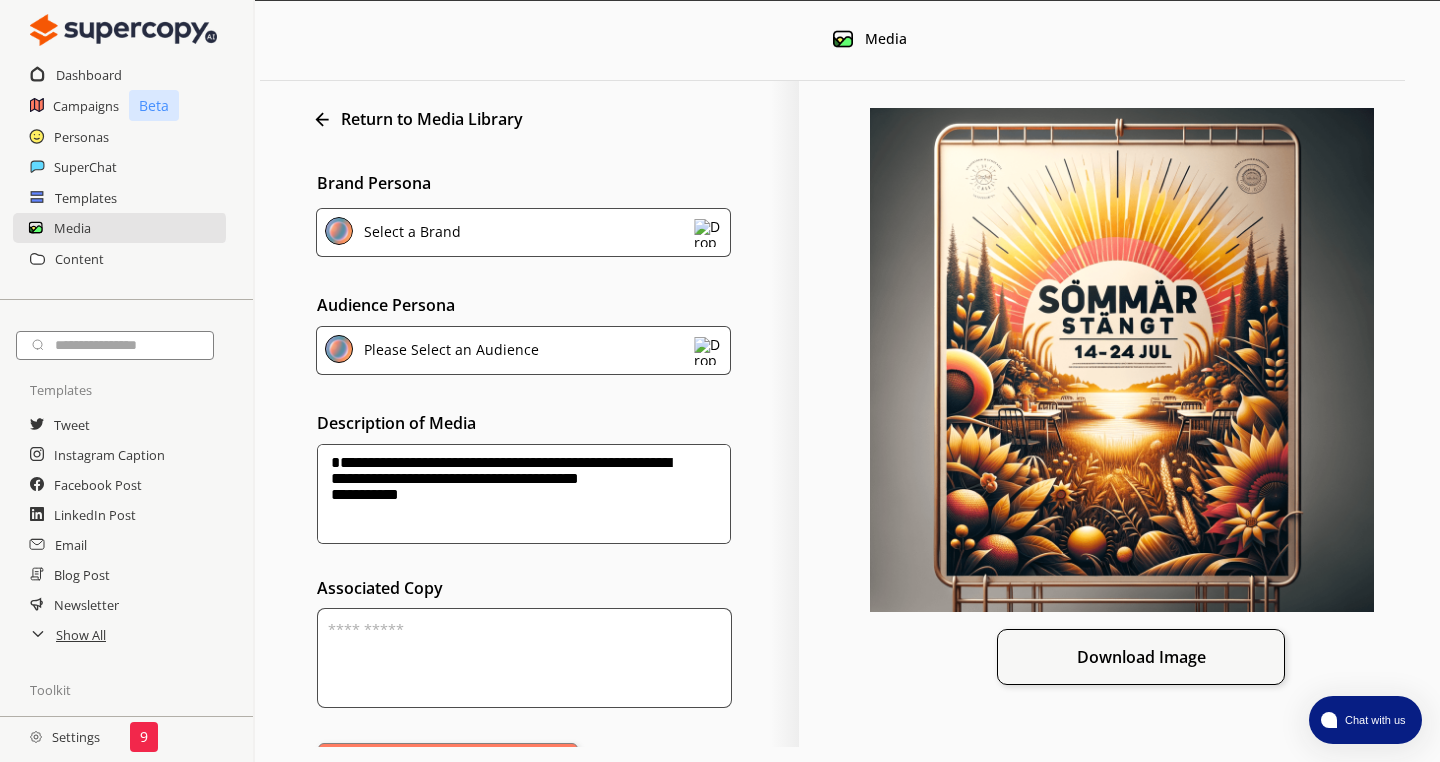 click on "**********" at bounding box center (524, 494) 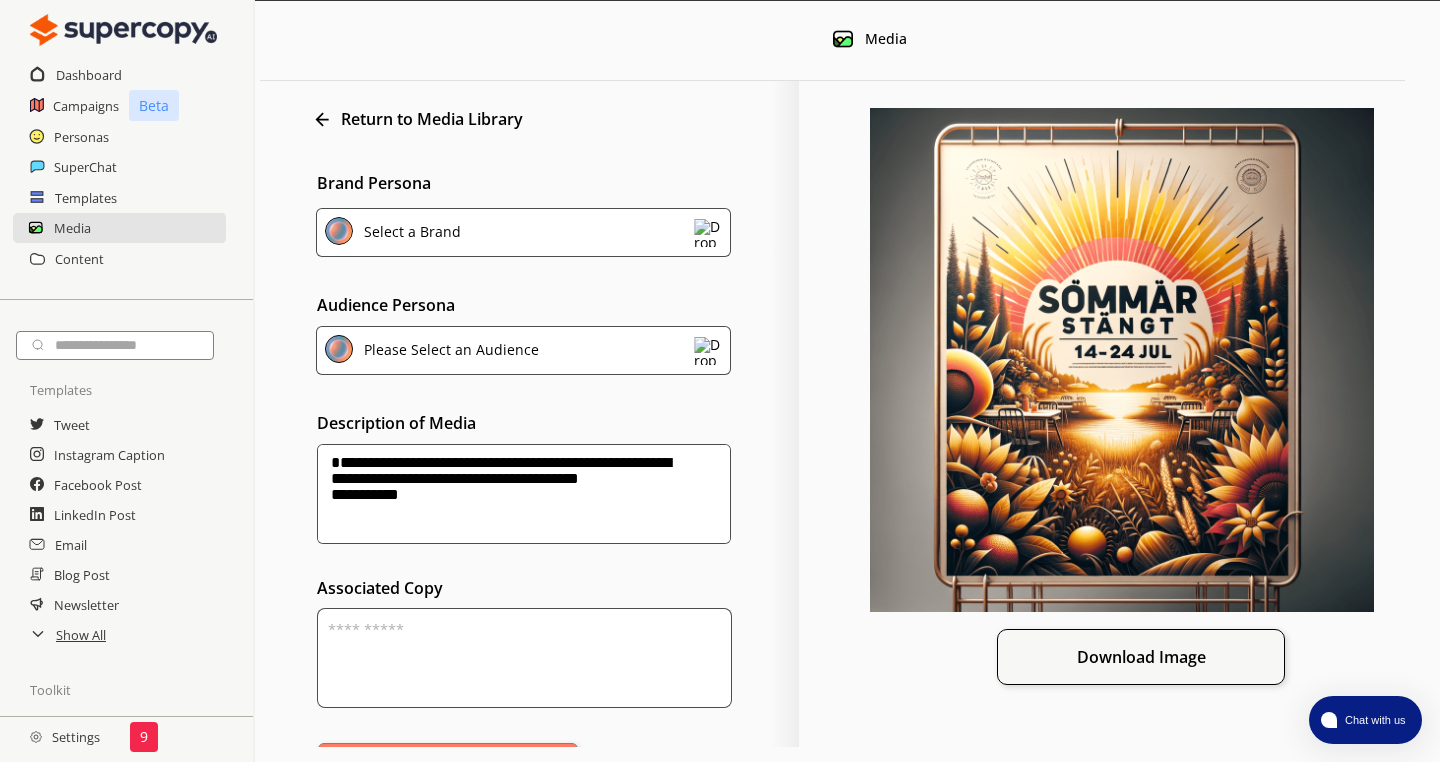 scroll, scrollTop: 0, scrollLeft: 0, axis: both 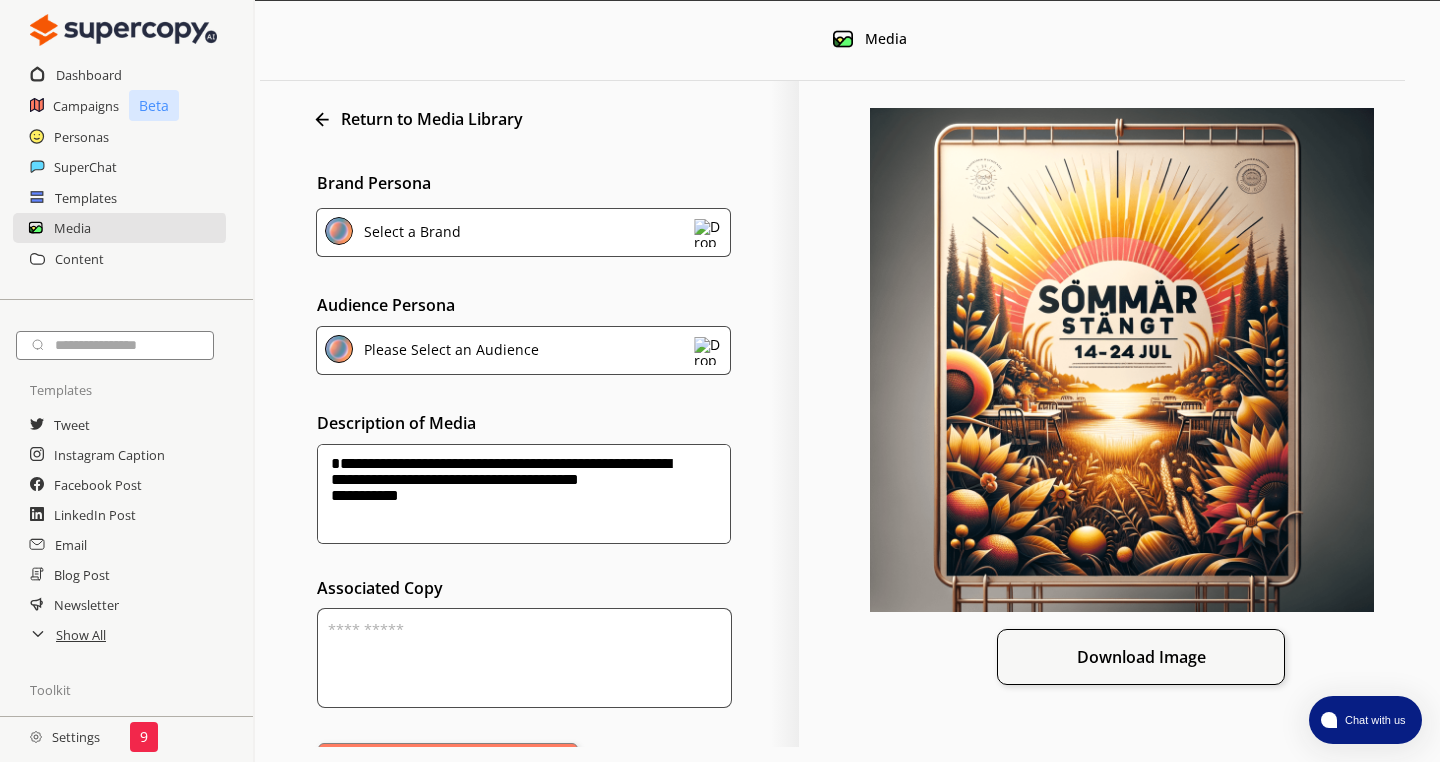 drag, startPoint x: 414, startPoint y: 495, endPoint x: 233, endPoint y: 405, distance: 202.14104 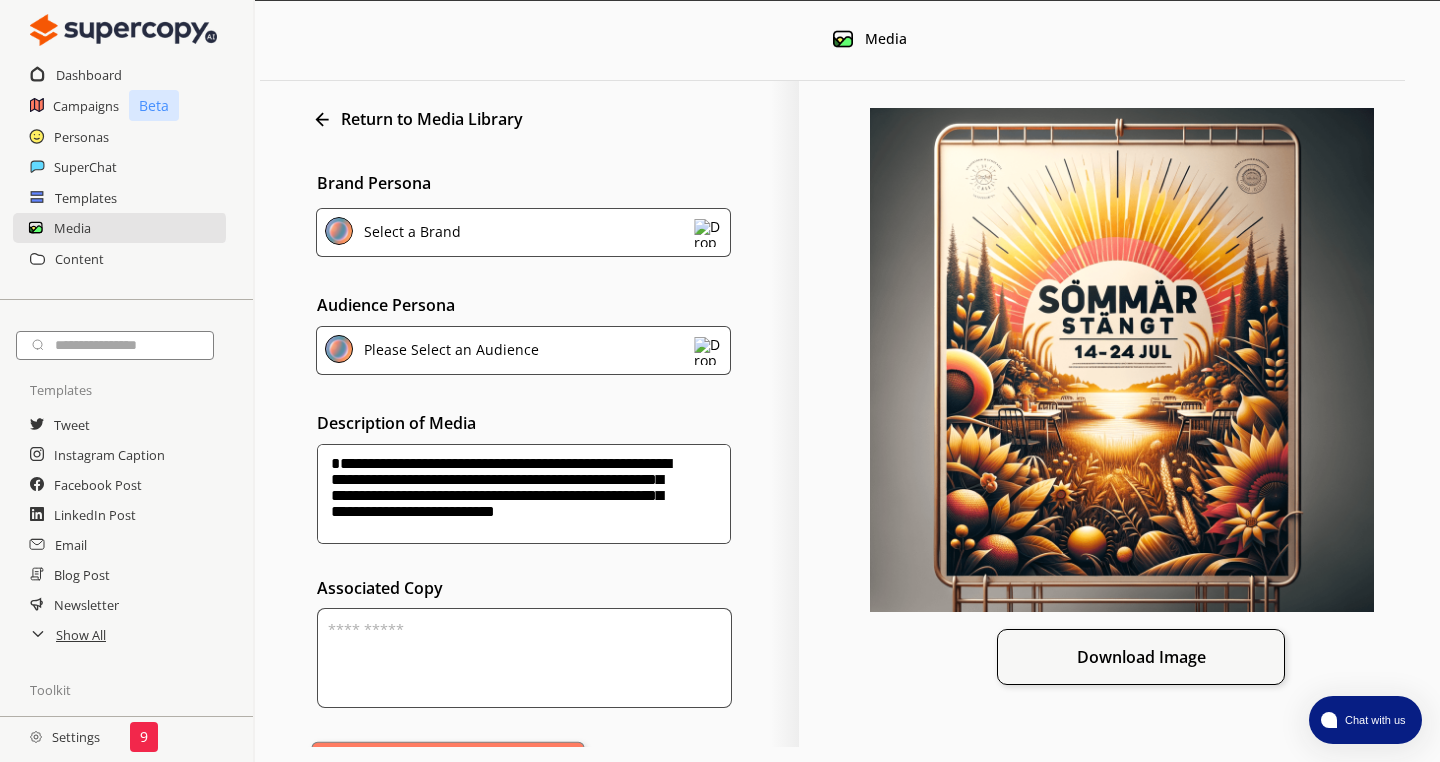 type on "**********" 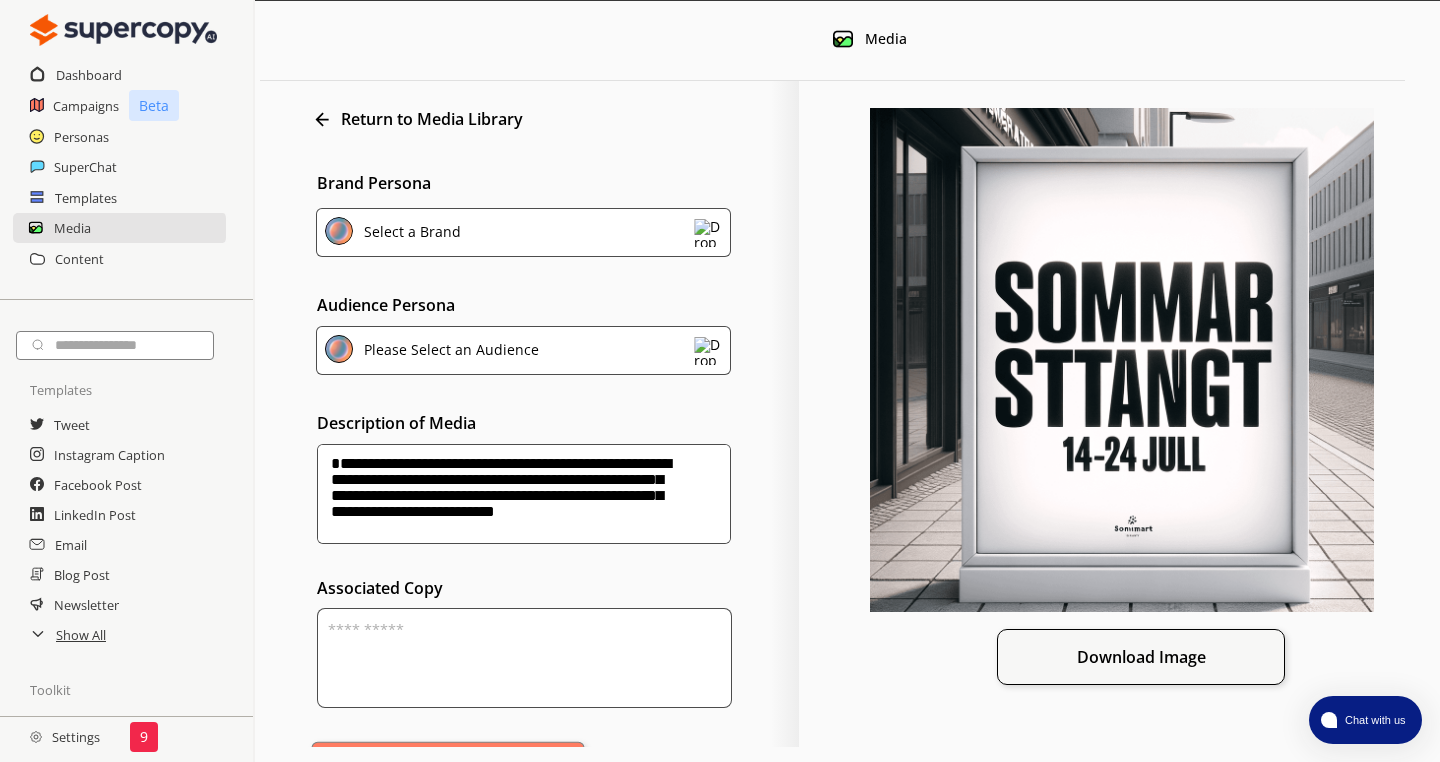 click on "Create" at bounding box center [448, 767] 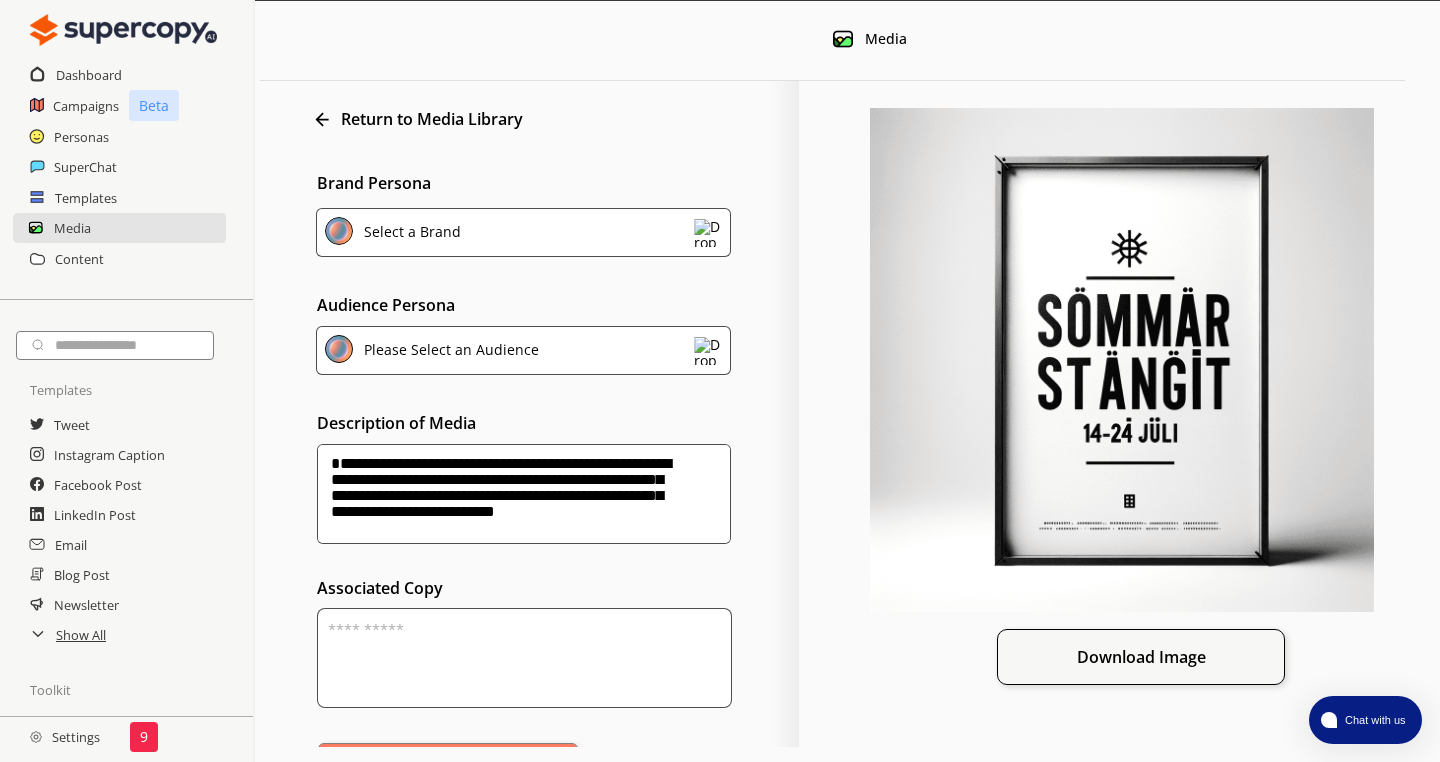 click at bounding box center [524, 658] 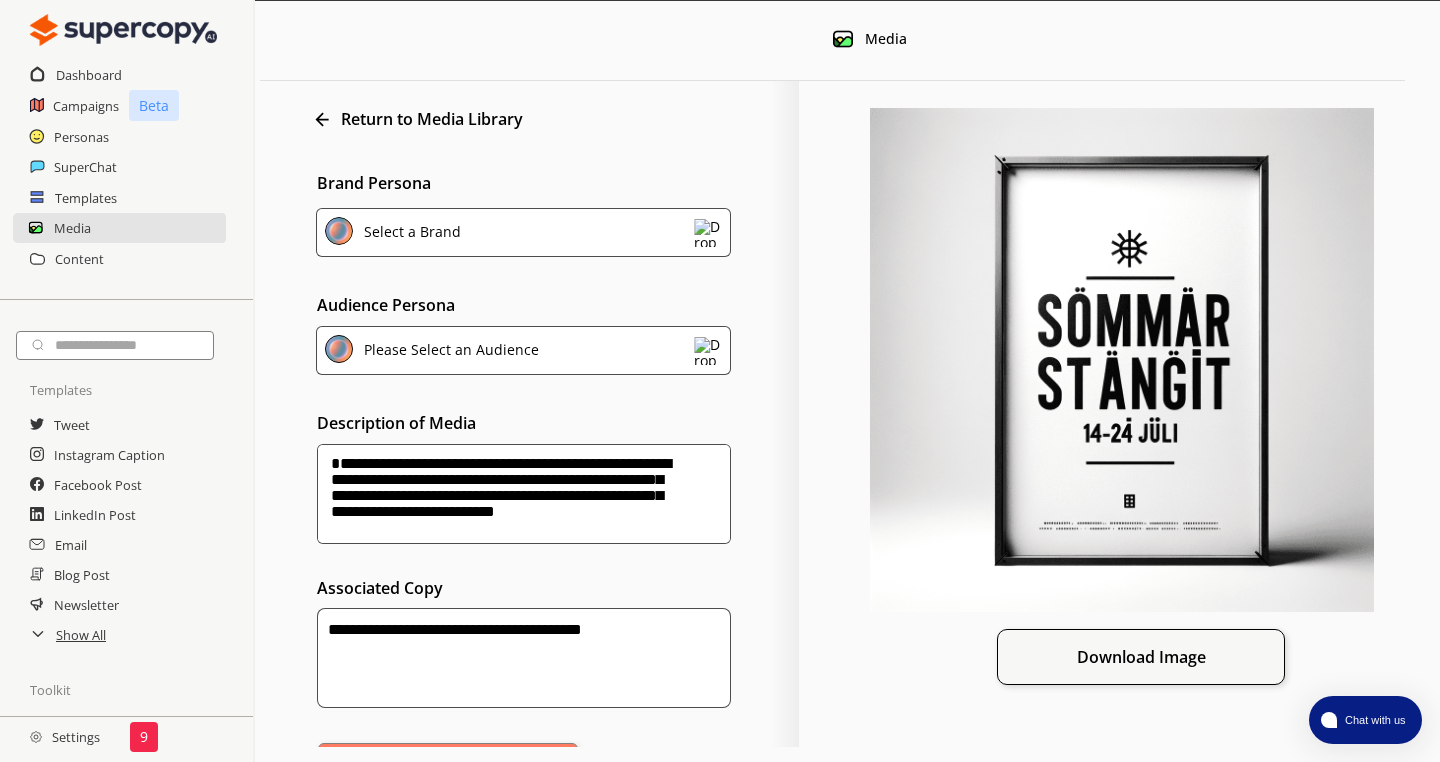 type on "**********" 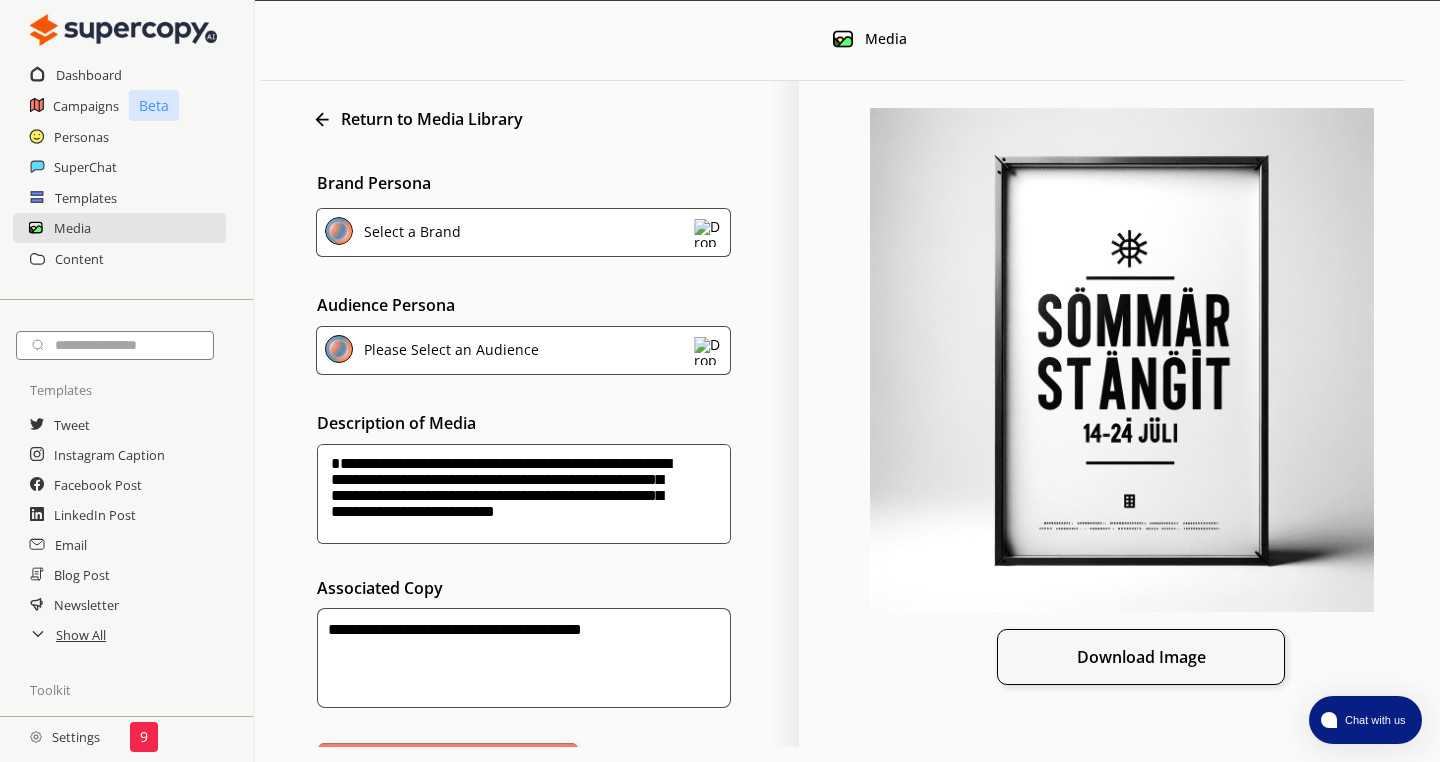 drag, startPoint x: 333, startPoint y: 464, endPoint x: 421, endPoint y: 463, distance: 88.005684 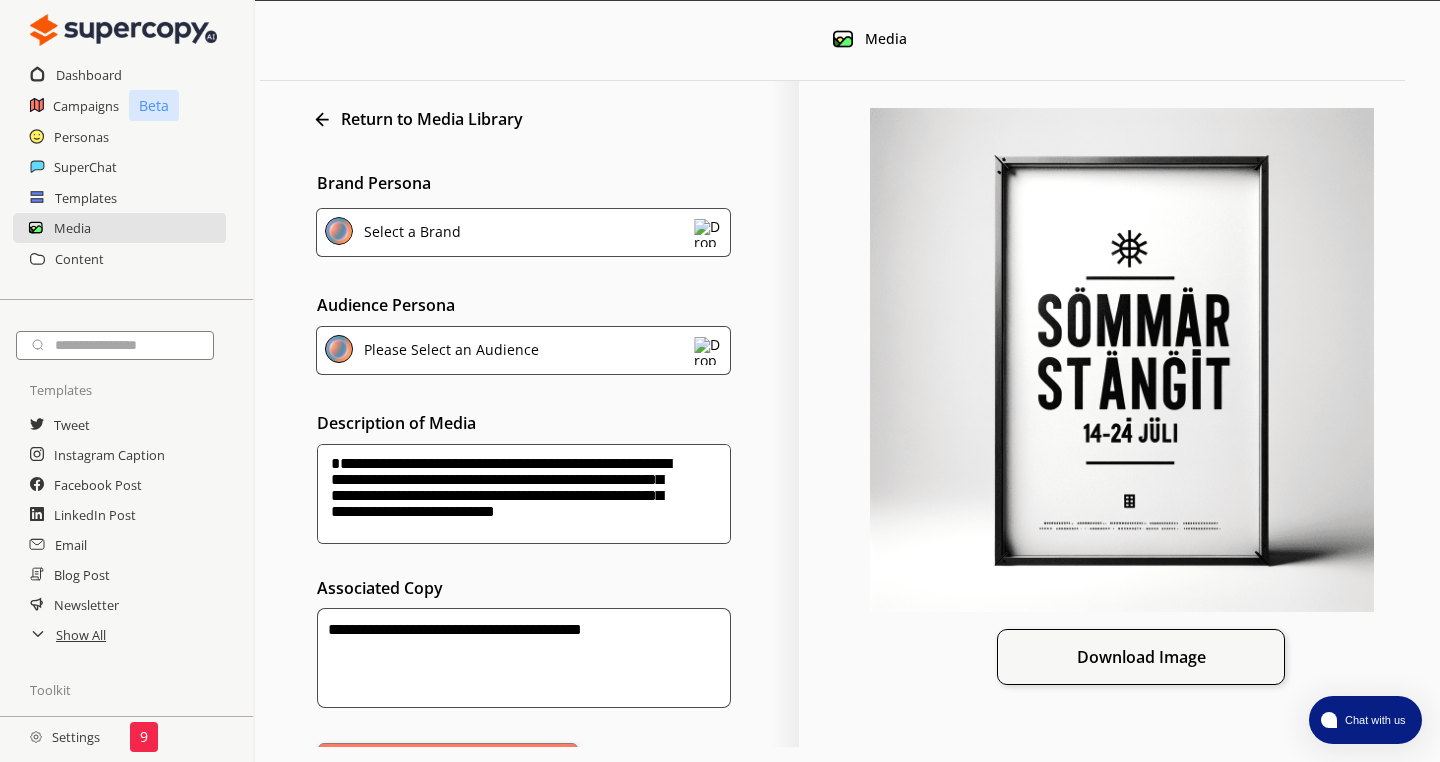 click on "**********" at bounding box center [524, 494] 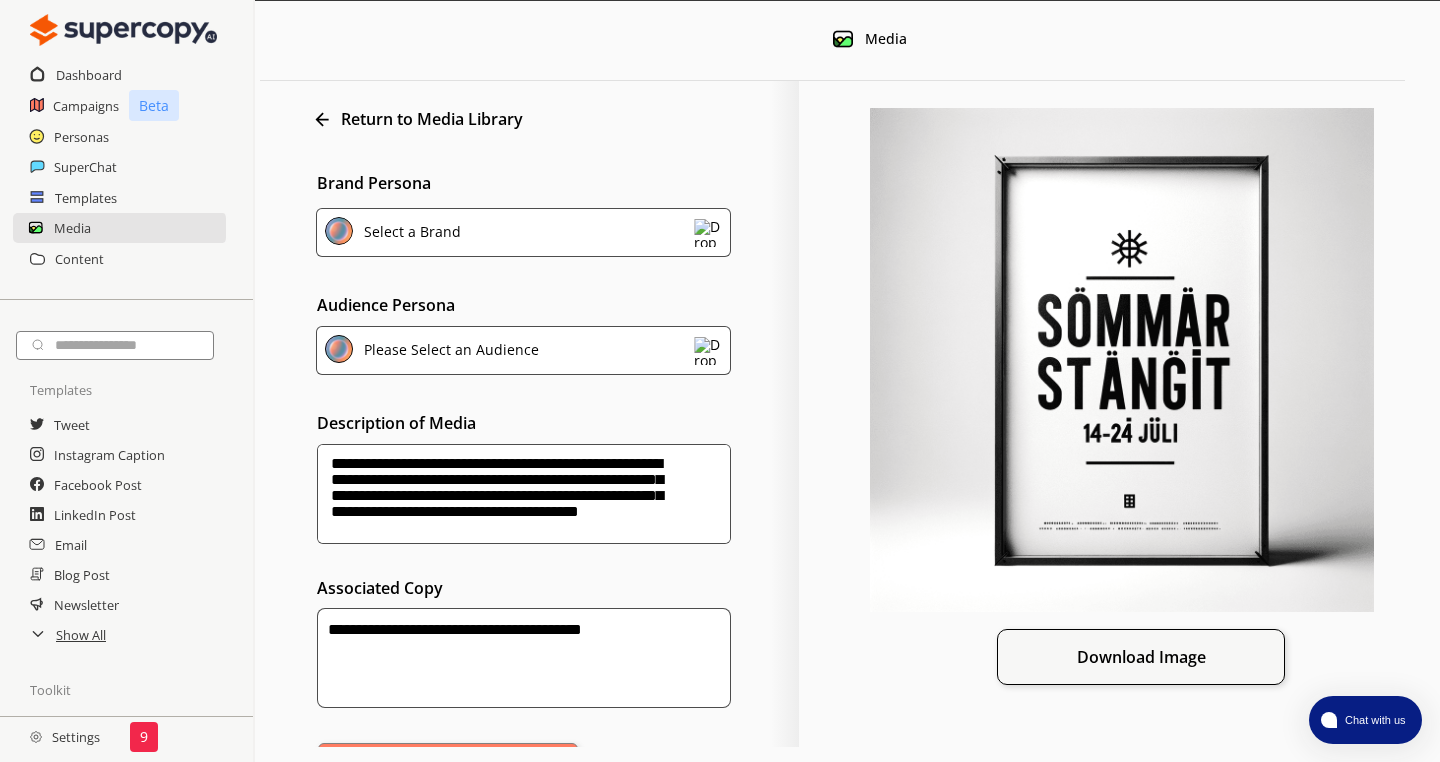 drag, startPoint x: 331, startPoint y: 464, endPoint x: 538, endPoint y: 463, distance: 207.00241 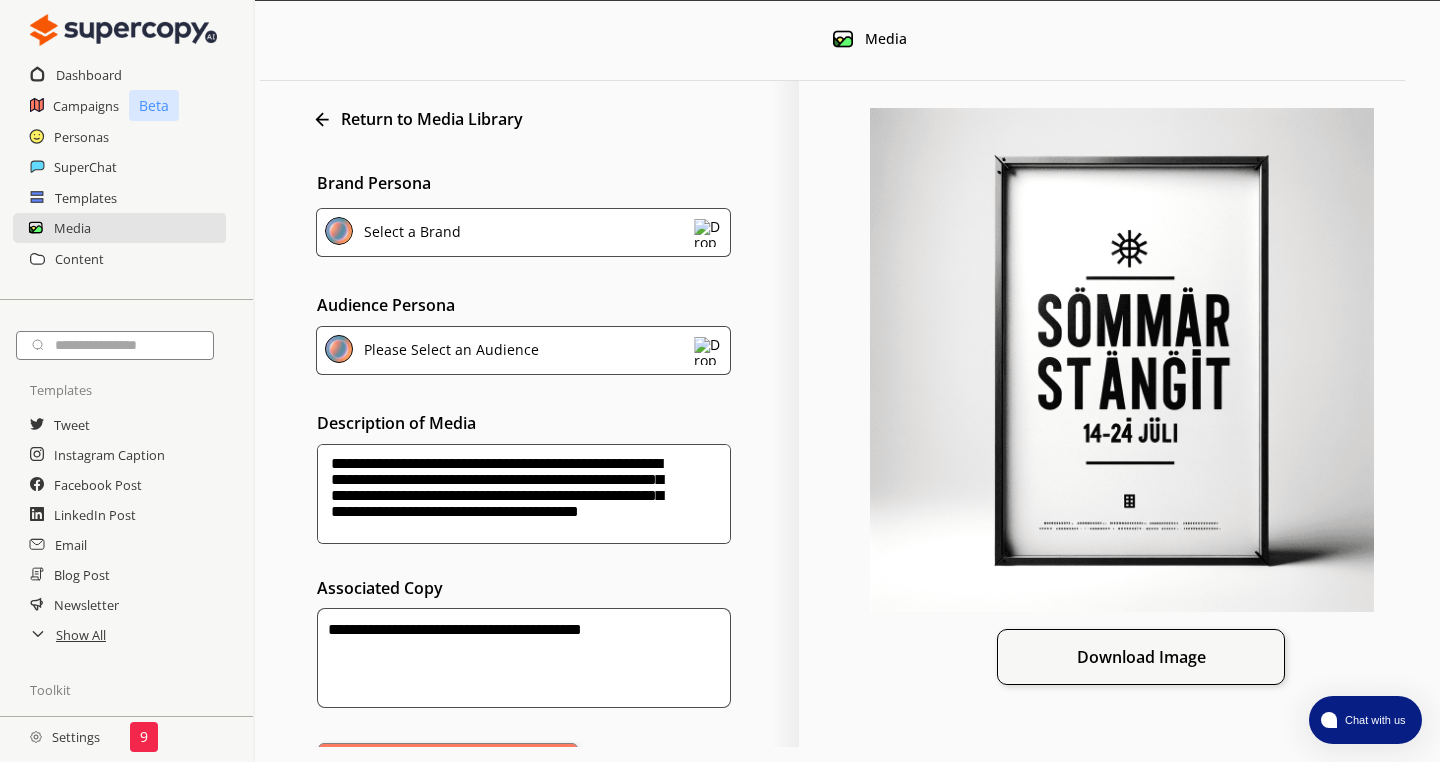 click on "**********" at bounding box center (524, 494) 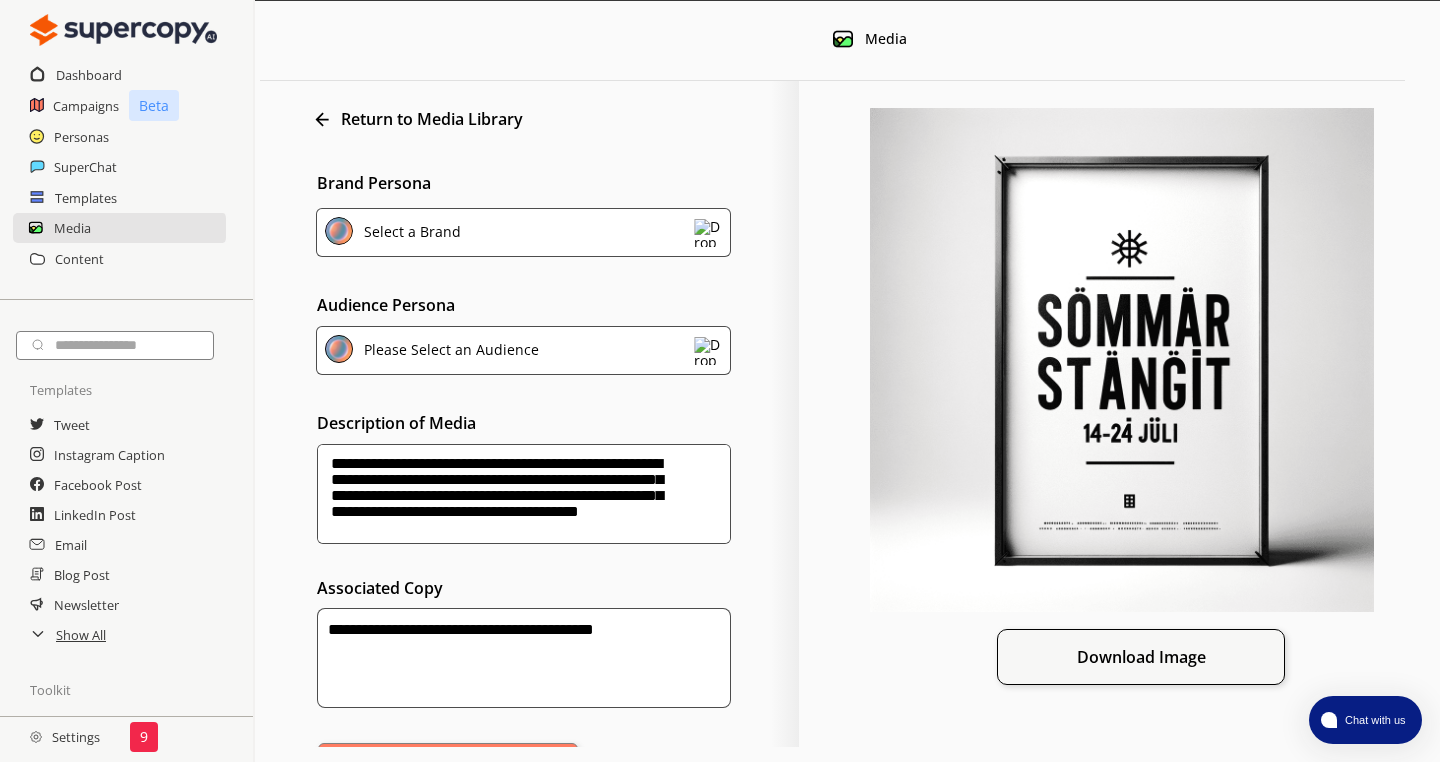 paste on "**********" 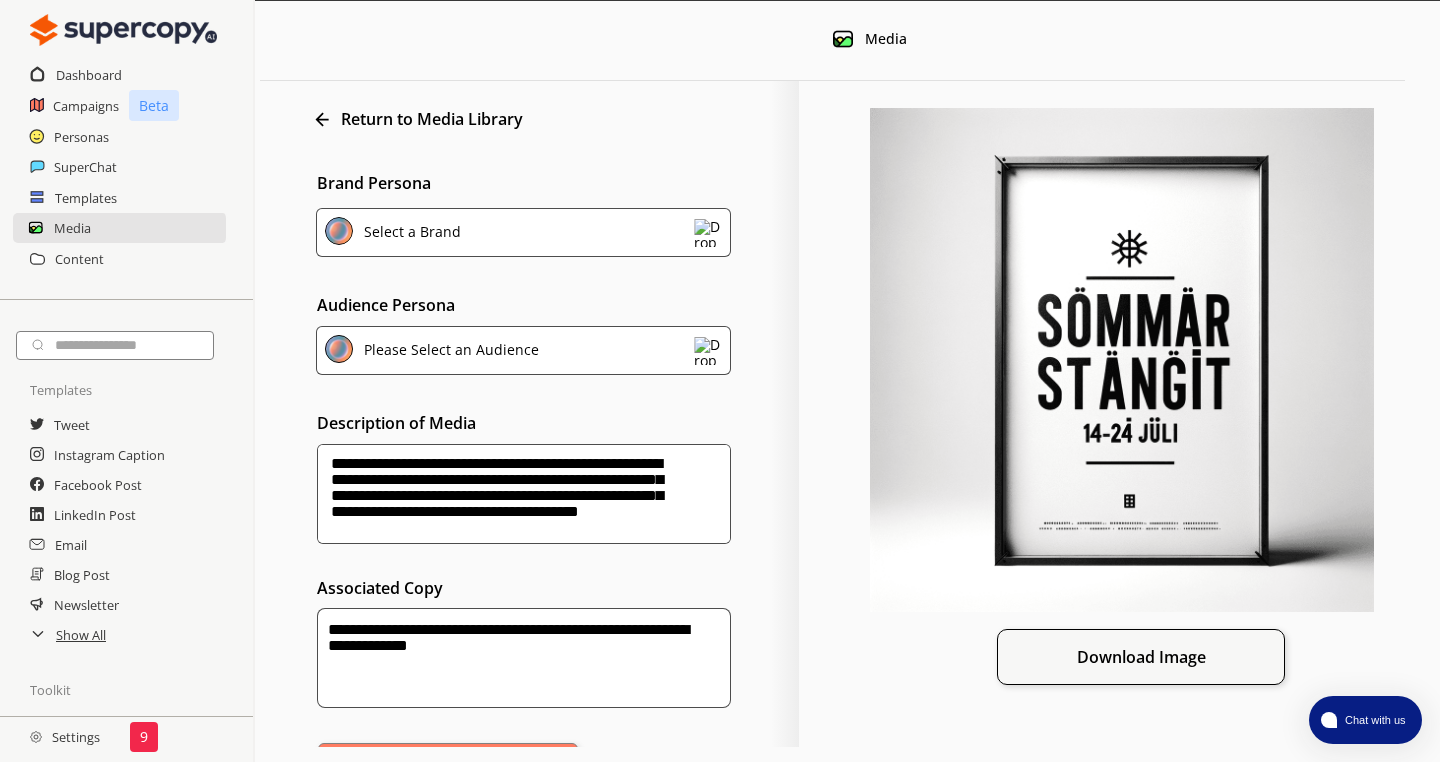 drag, startPoint x: 505, startPoint y: 531, endPoint x: 279, endPoint y: 435, distance: 245.5443 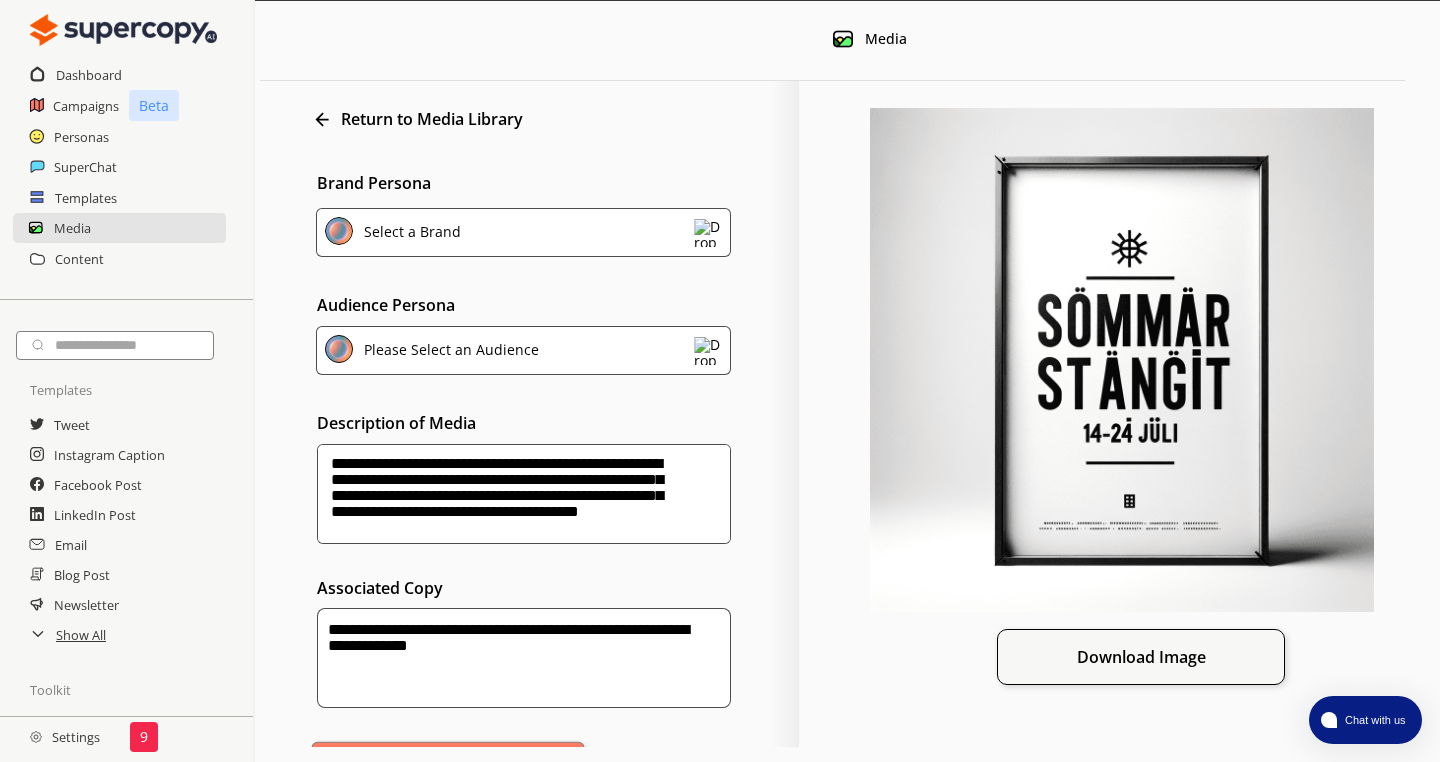 click on "Create" at bounding box center [448, 767] 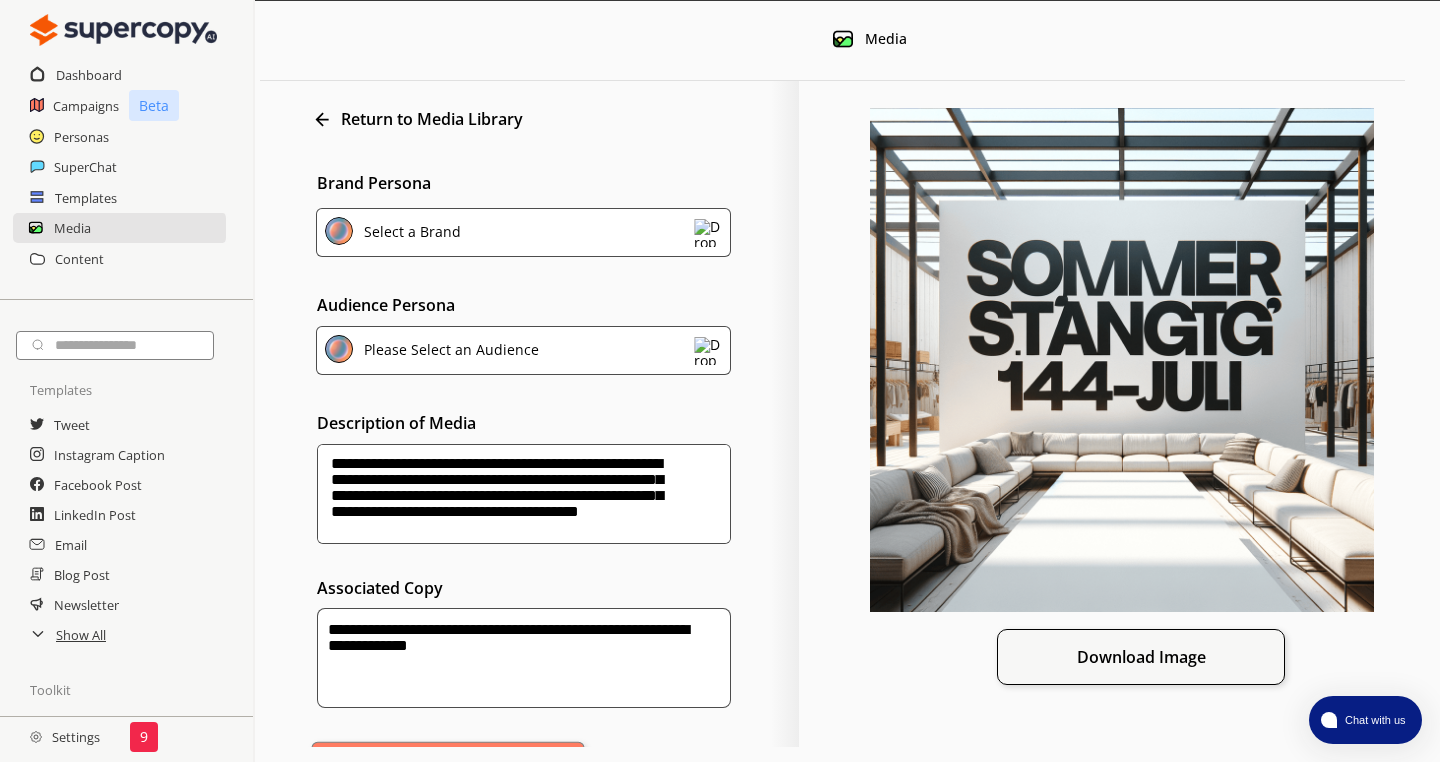 click on "Create" at bounding box center (448, 767) 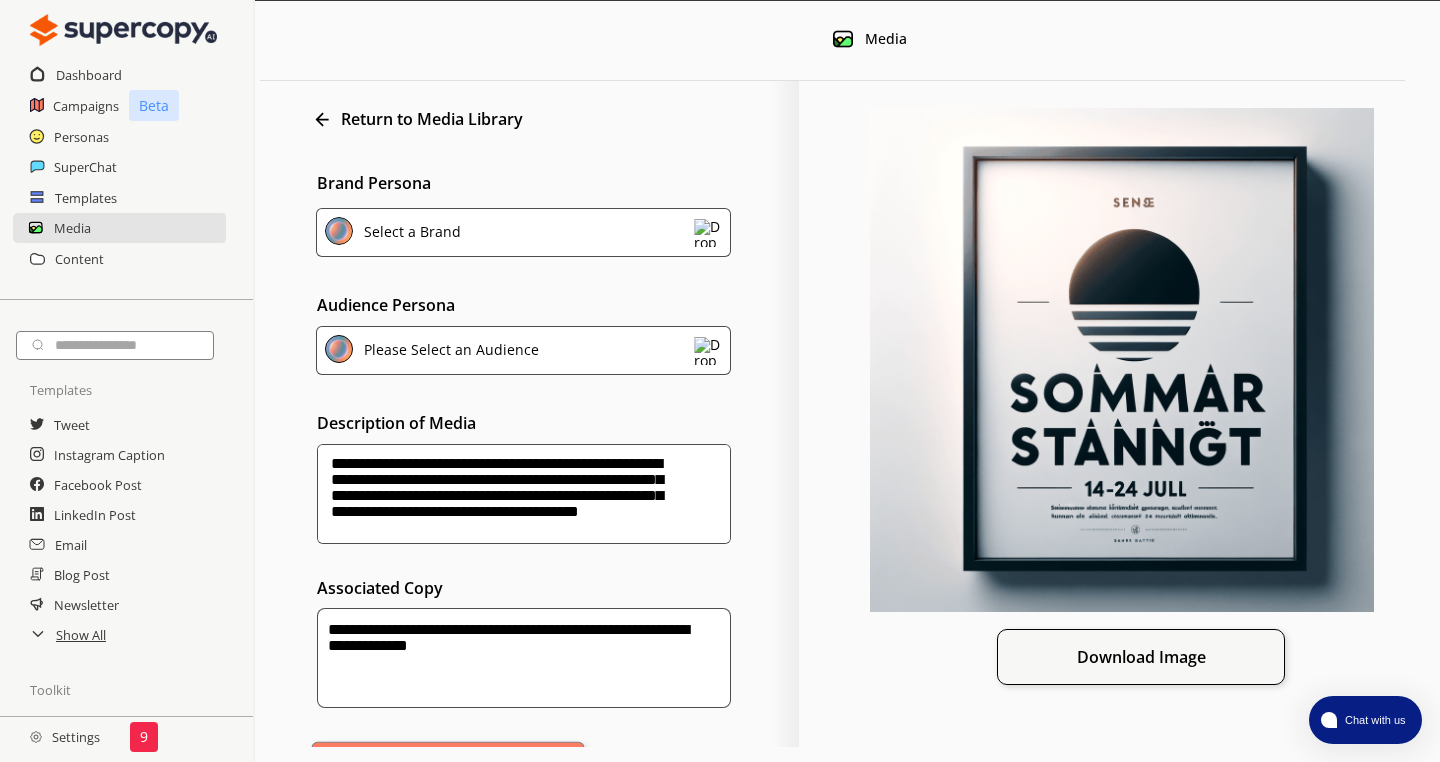 click on "Create" at bounding box center (448, 767) 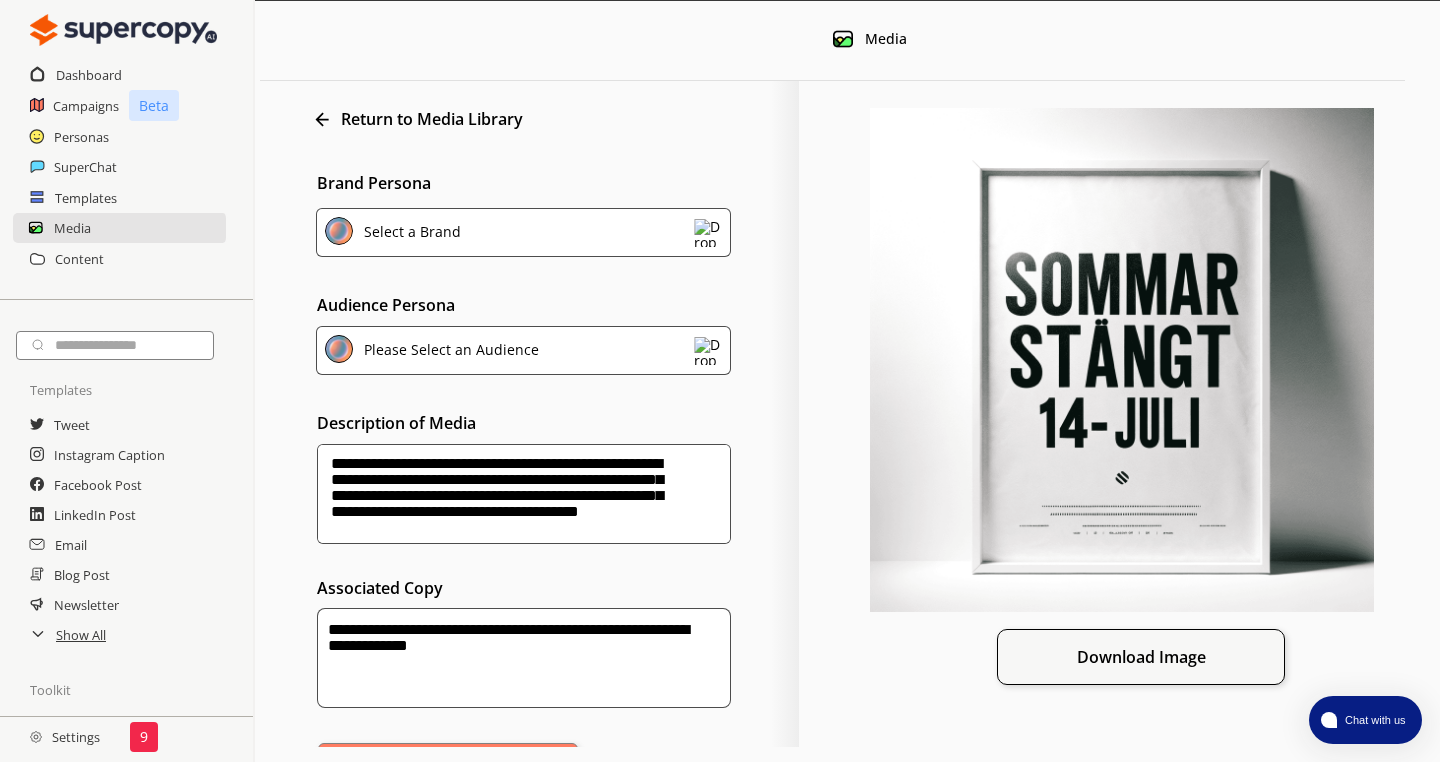 click on "Create" at bounding box center (539, 745) 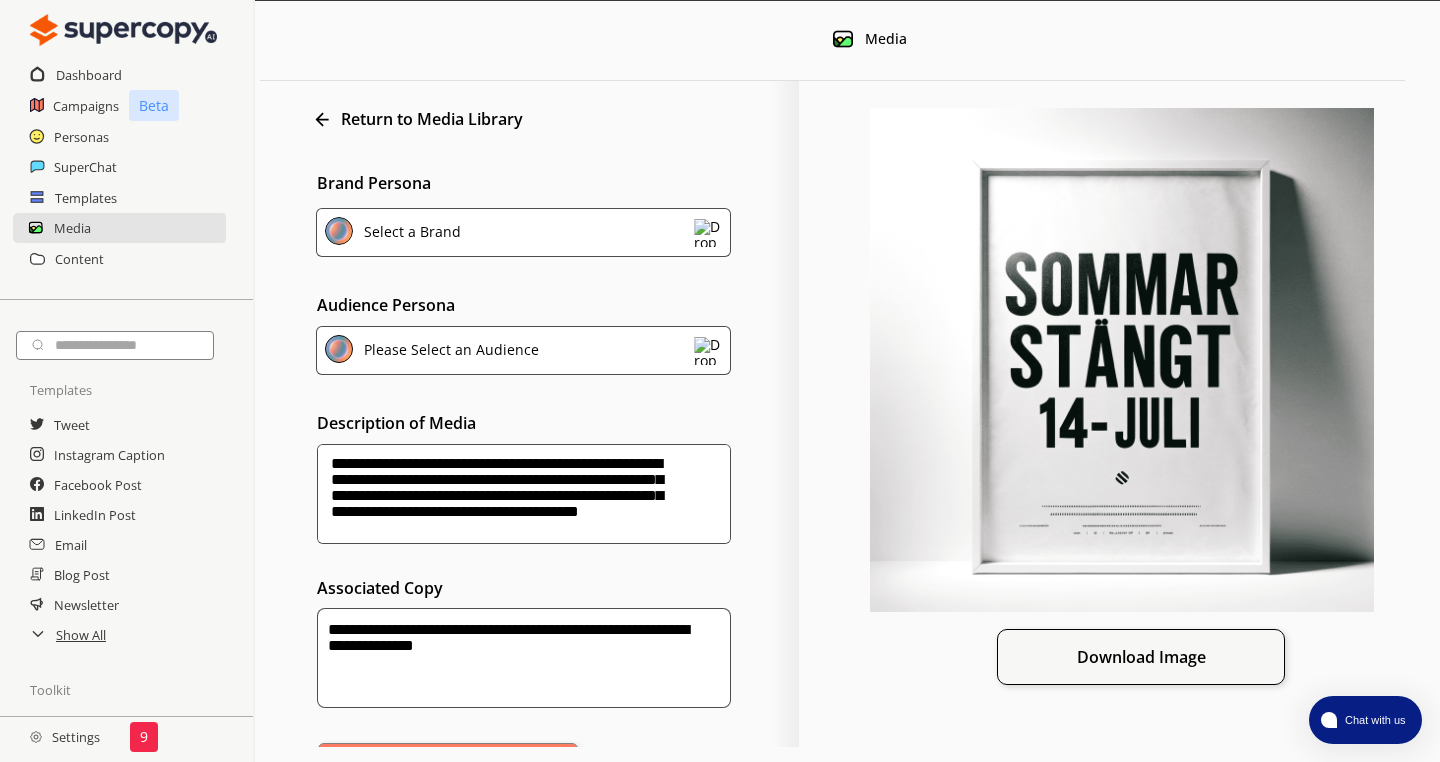 click on "**********" at bounding box center [524, 658] 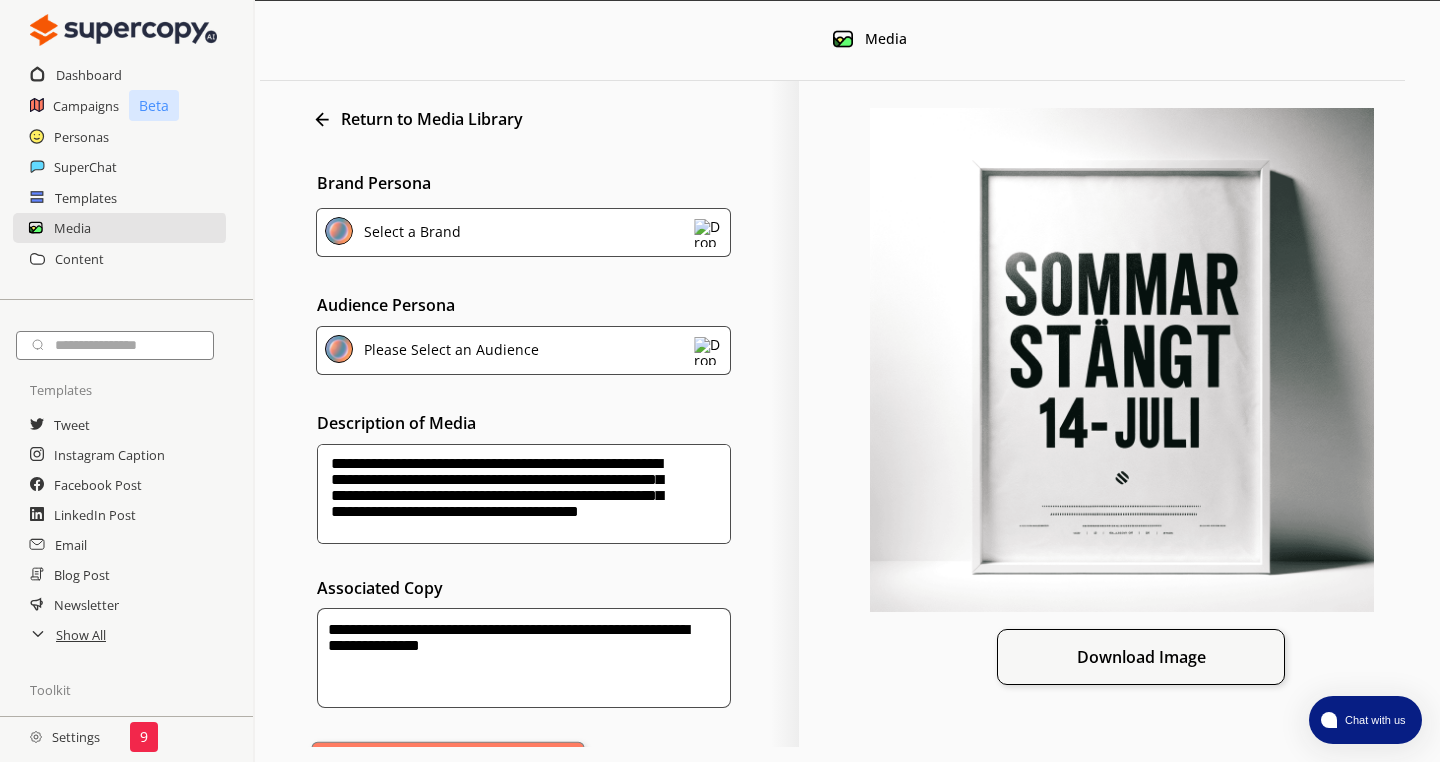 click on "Create" at bounding box center (448, 767) 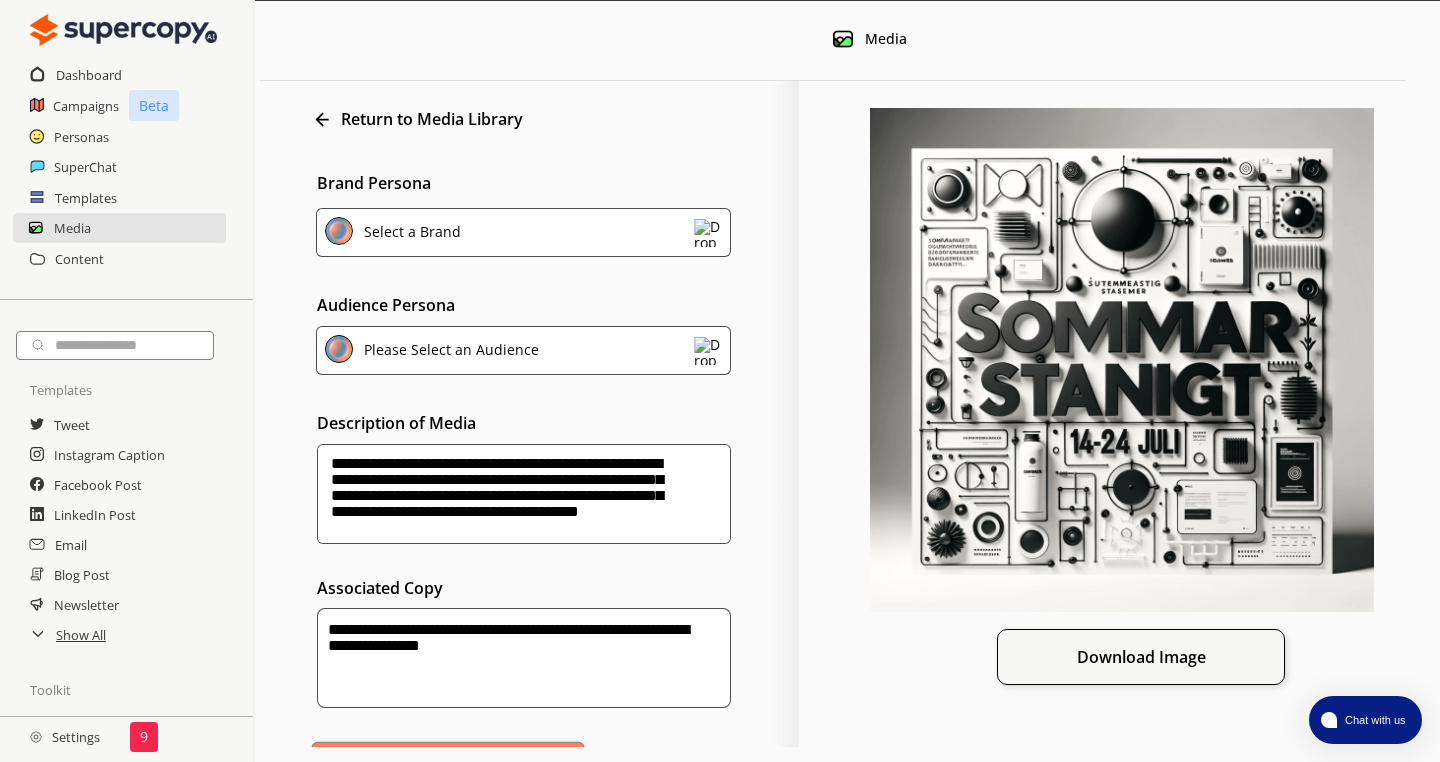 click on "Create" at bounding box center [448, 767] 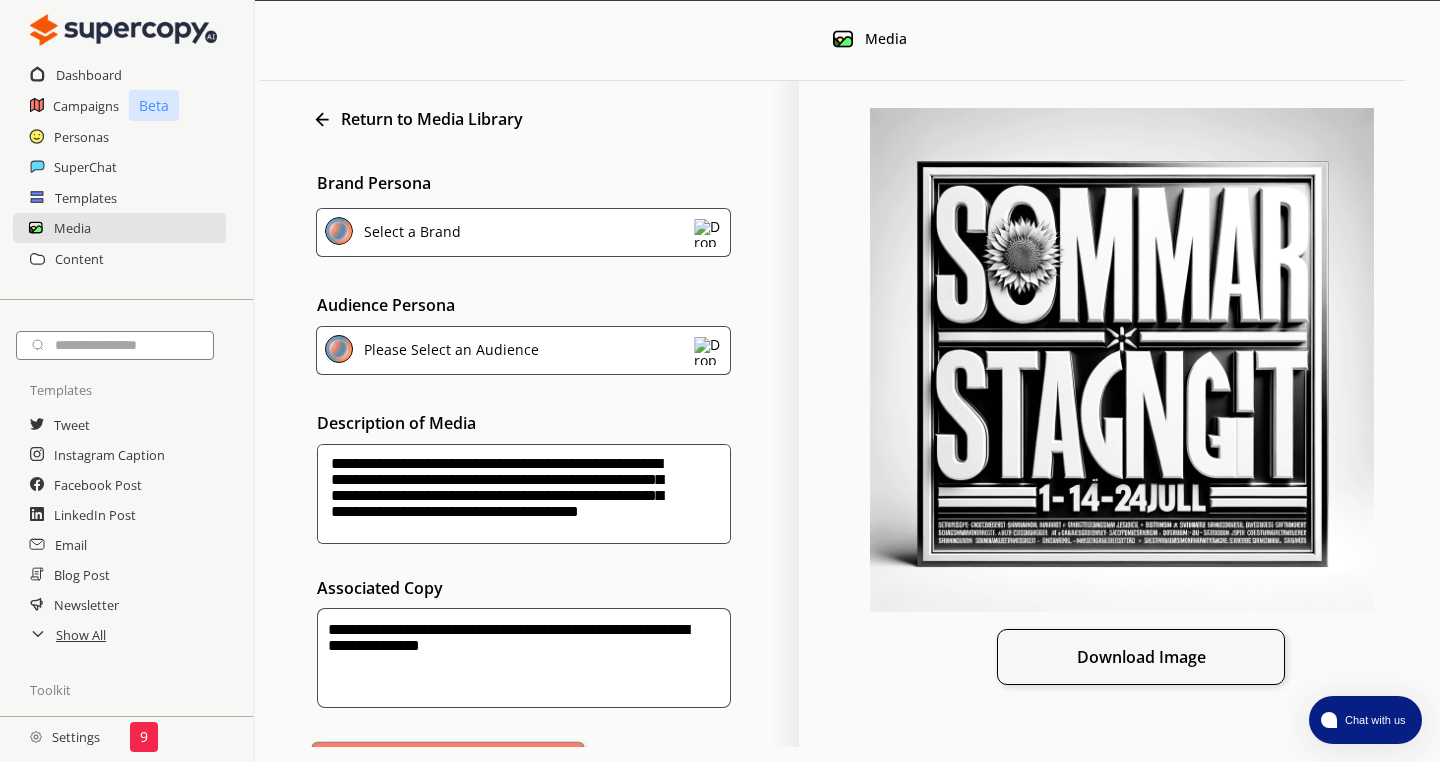 click on "Create" at bounding box center (448, 767) 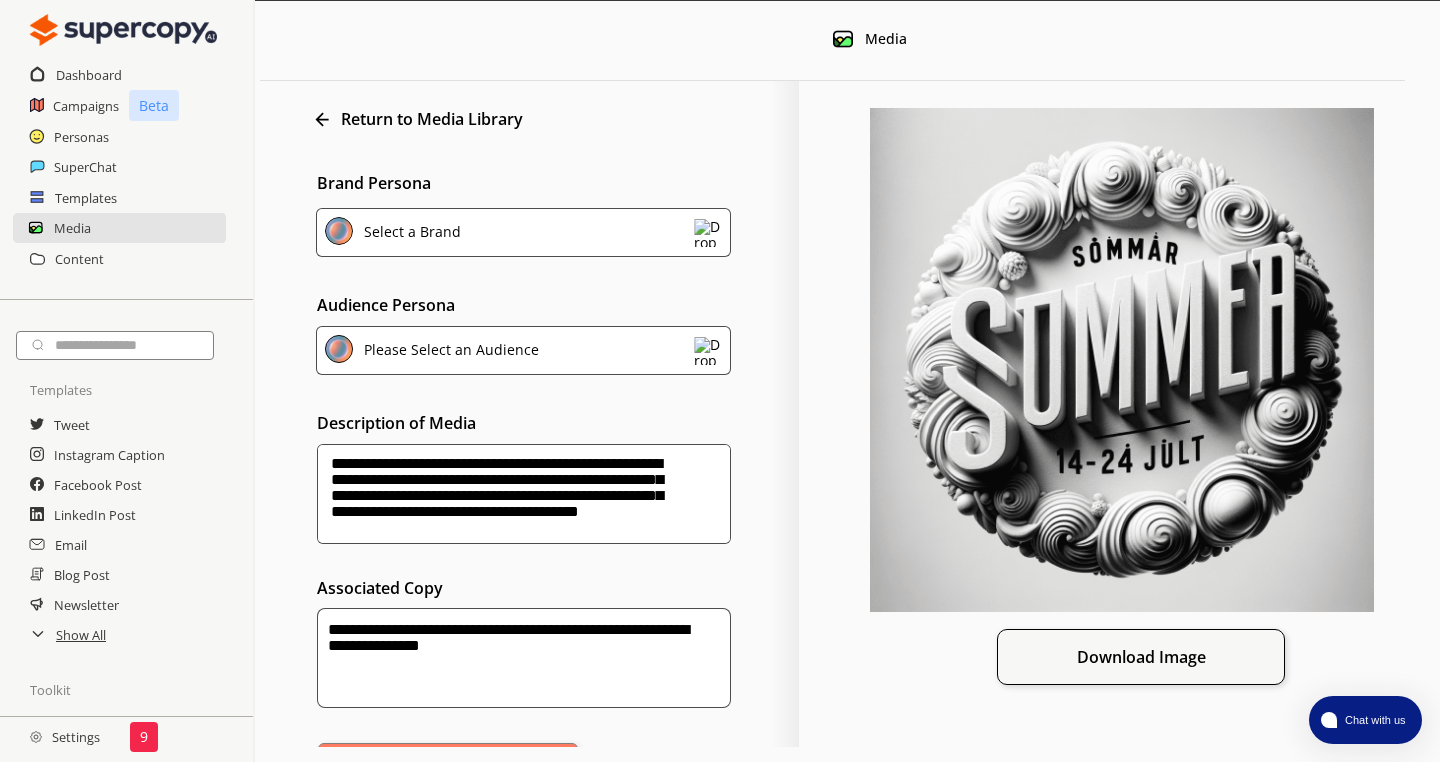 drag, startPoint x: 685, startPoint y: 631, endPoint x: 331, endPoint y: 622, distance: 354.11438 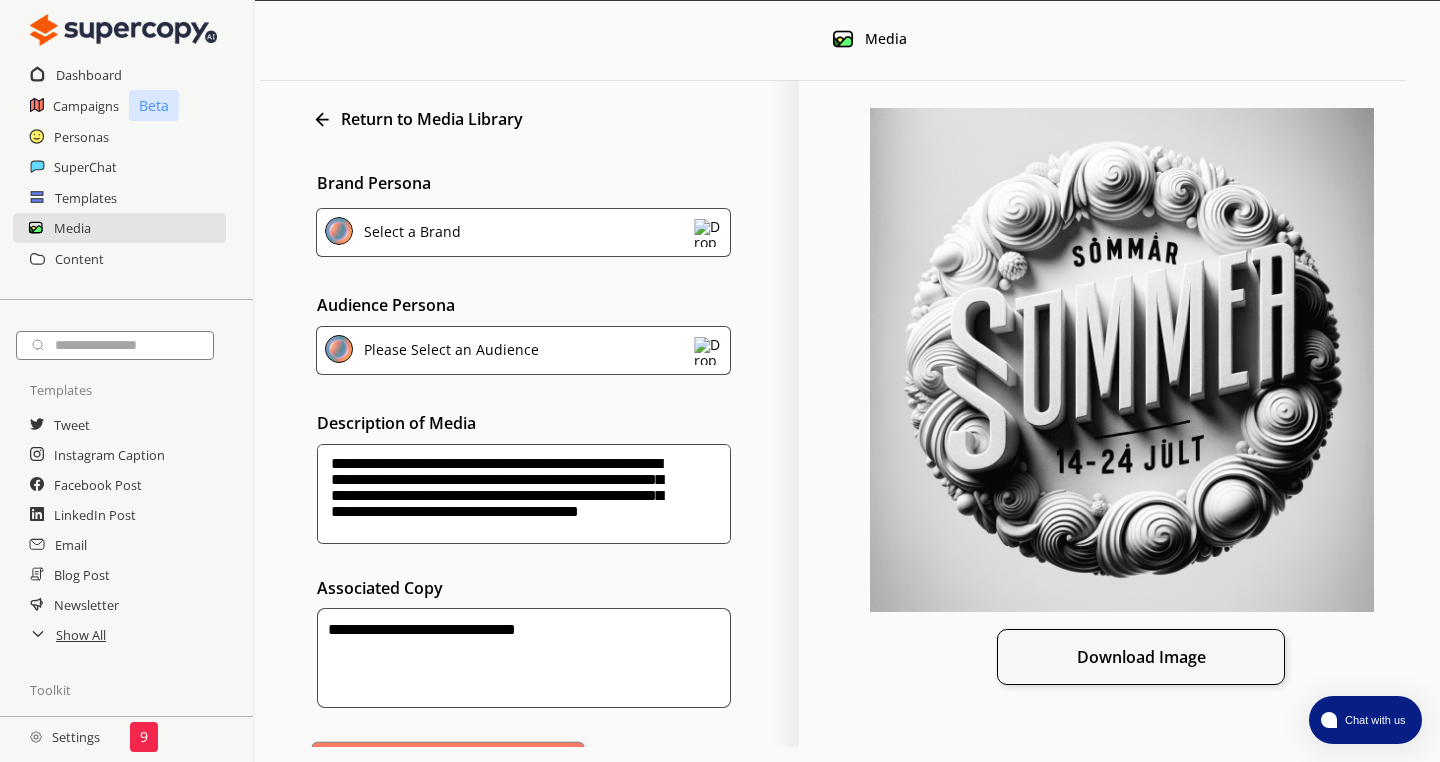 type on "**********" 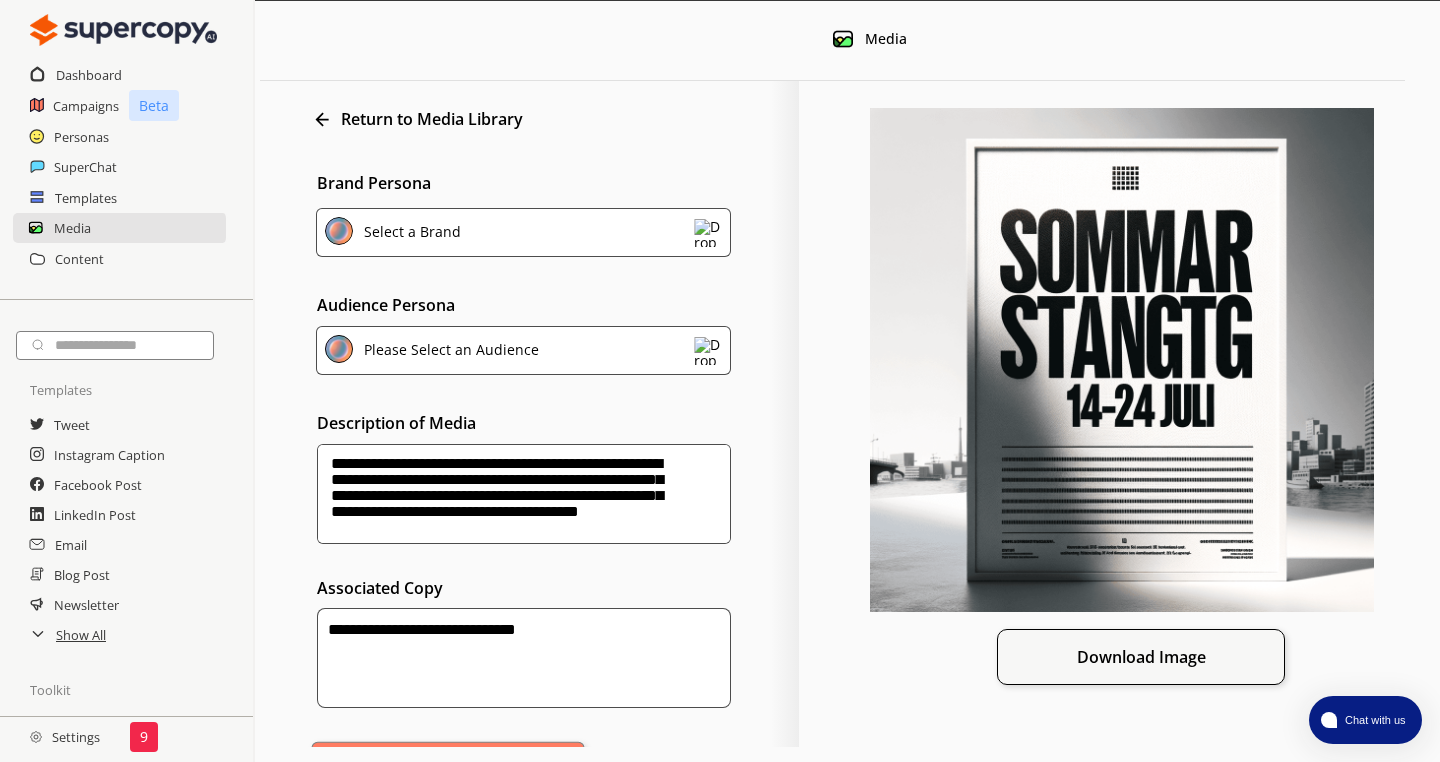 click on "Create" at bounding box center (448, 767) 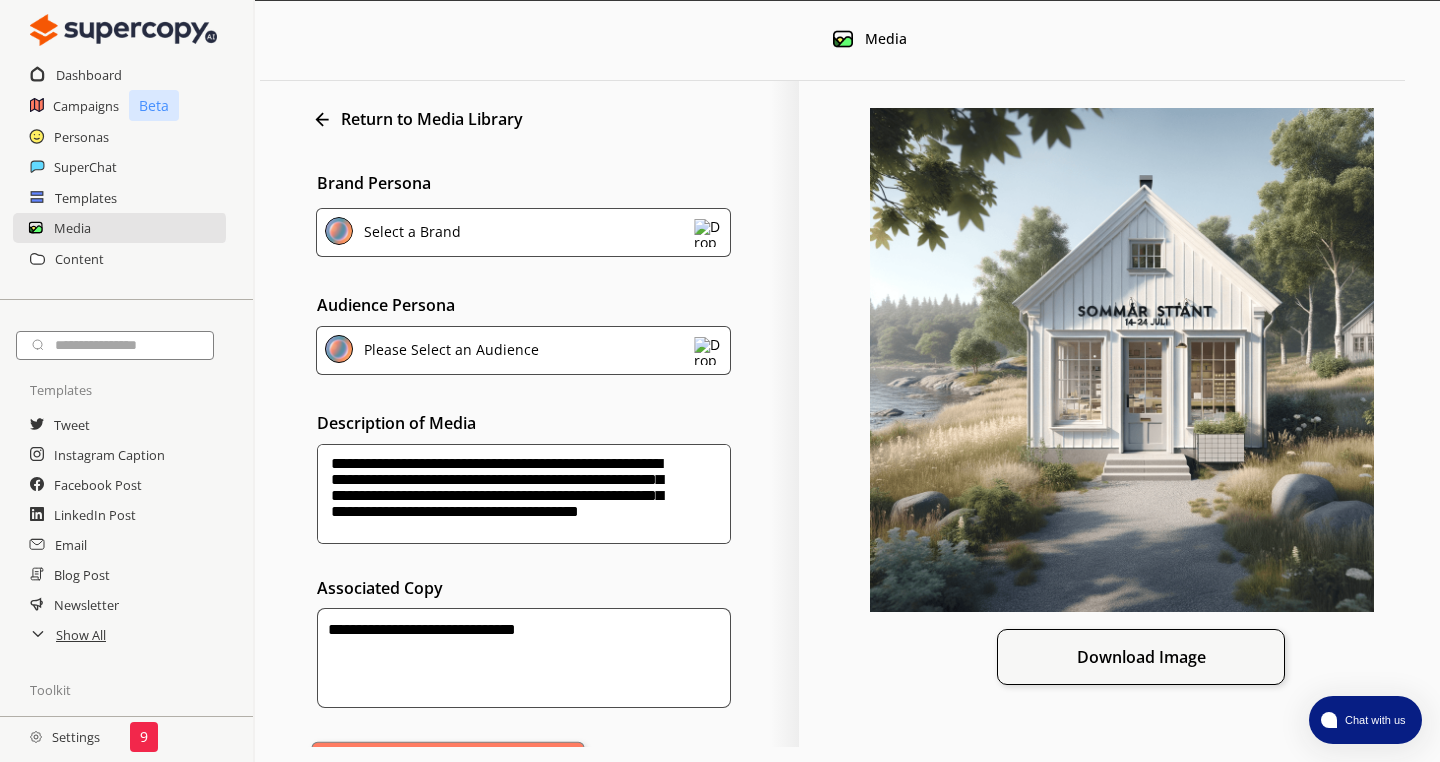 click on "Create" at bounding box center (448, 767) 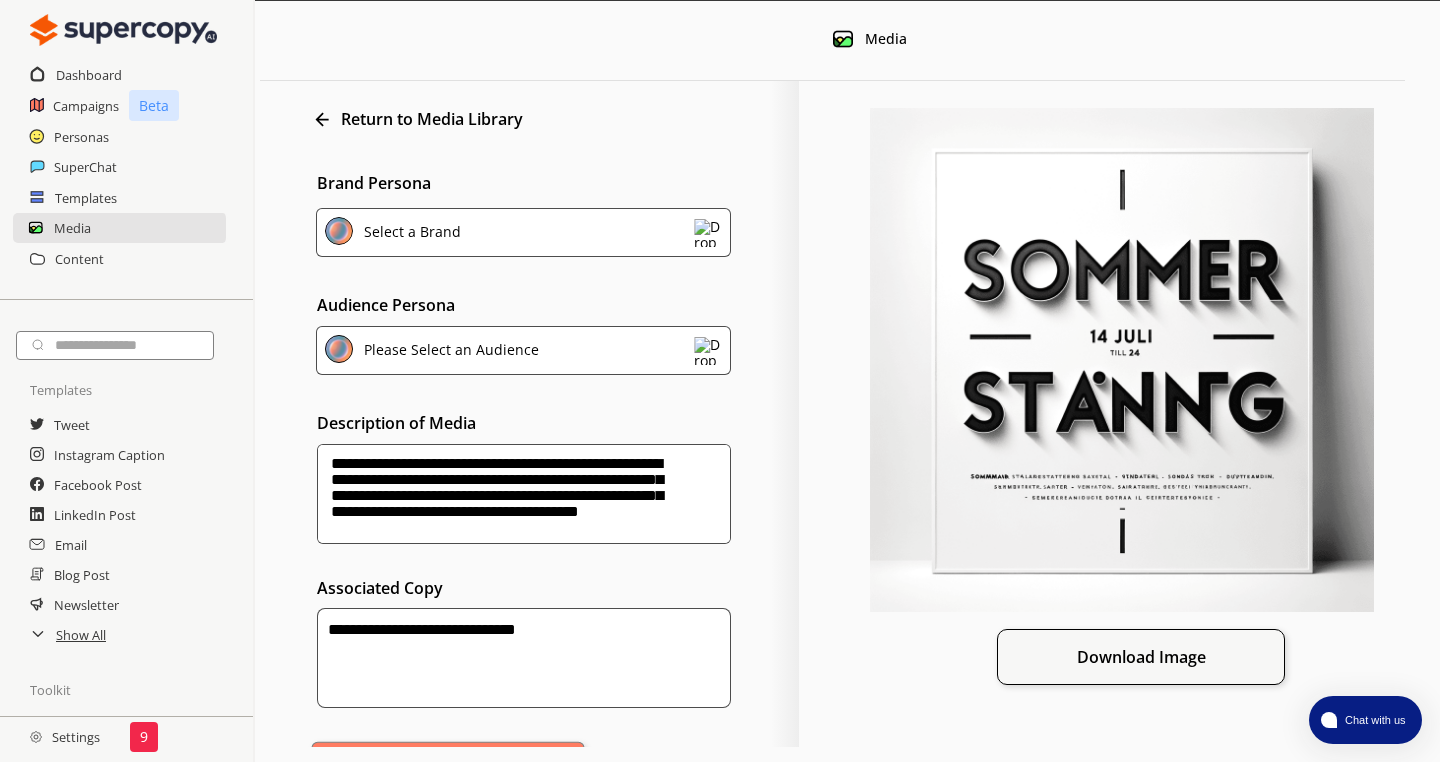 click on "Create" at bounding box center (448, 767) 